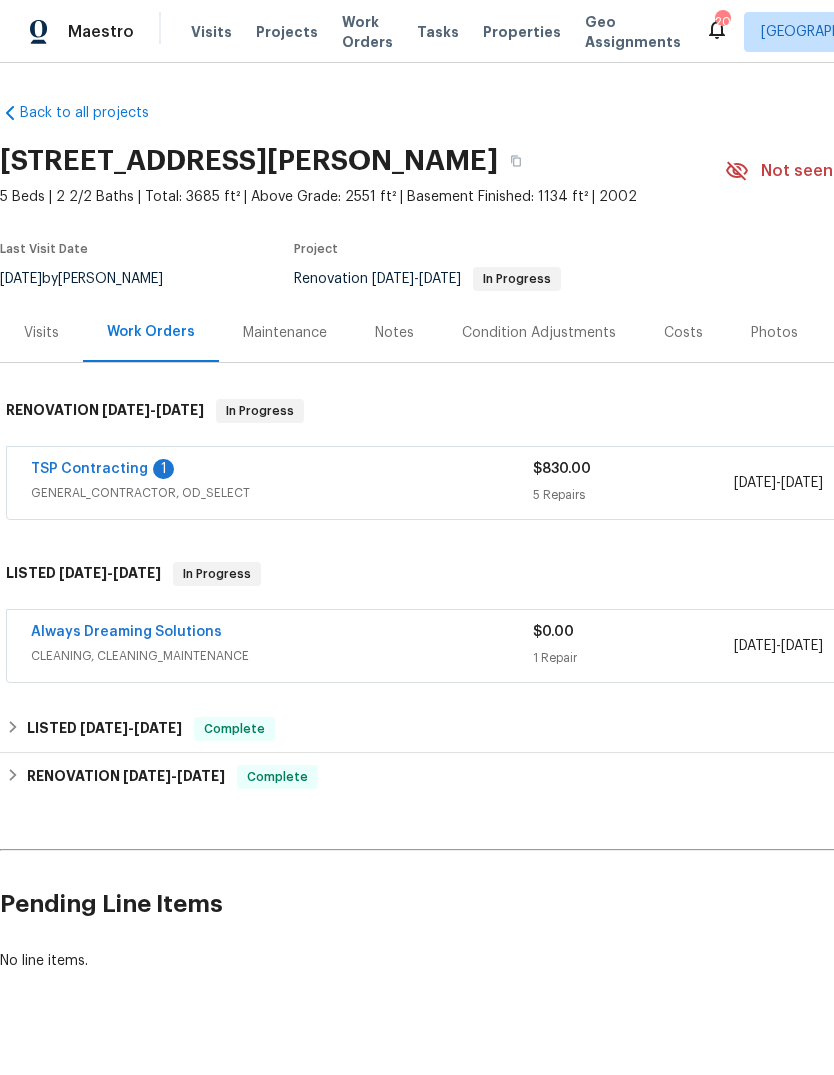 scroll, scrollTop: 0, scrollLeft: 0, axis: both 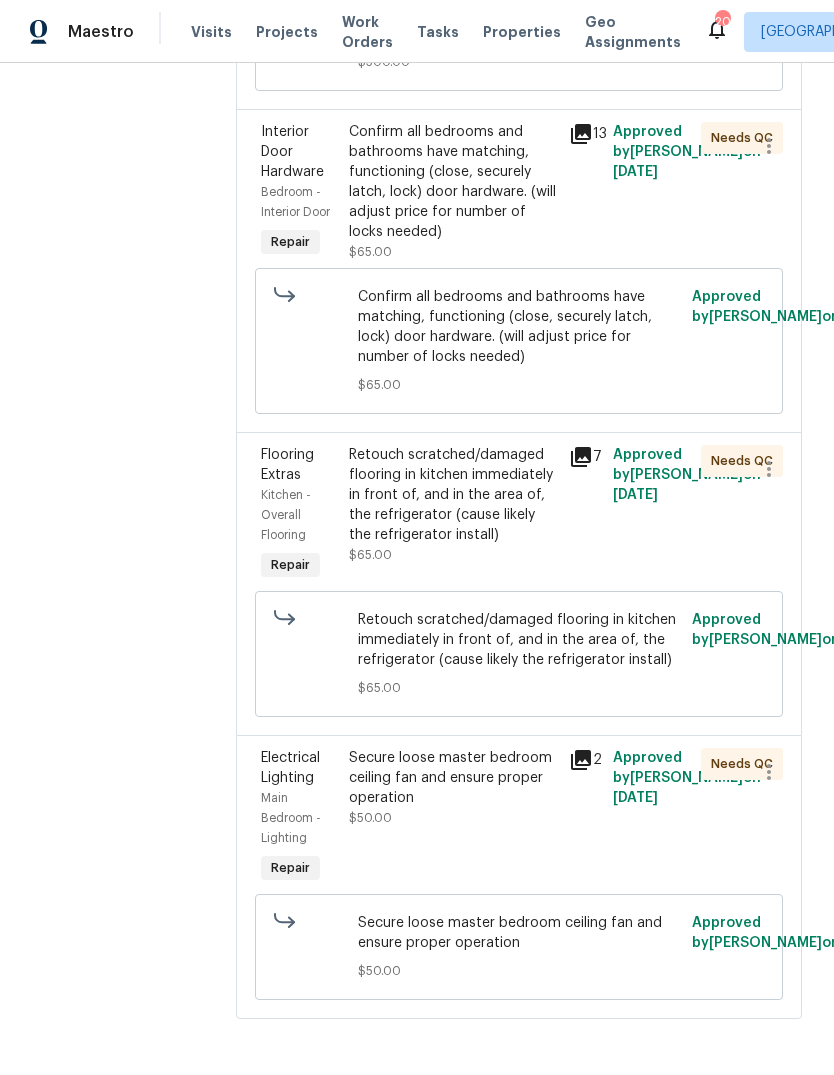 click on "Secure loose master bedroom ceiling fan and ensure proper operation" at bounding box center [453, 778] 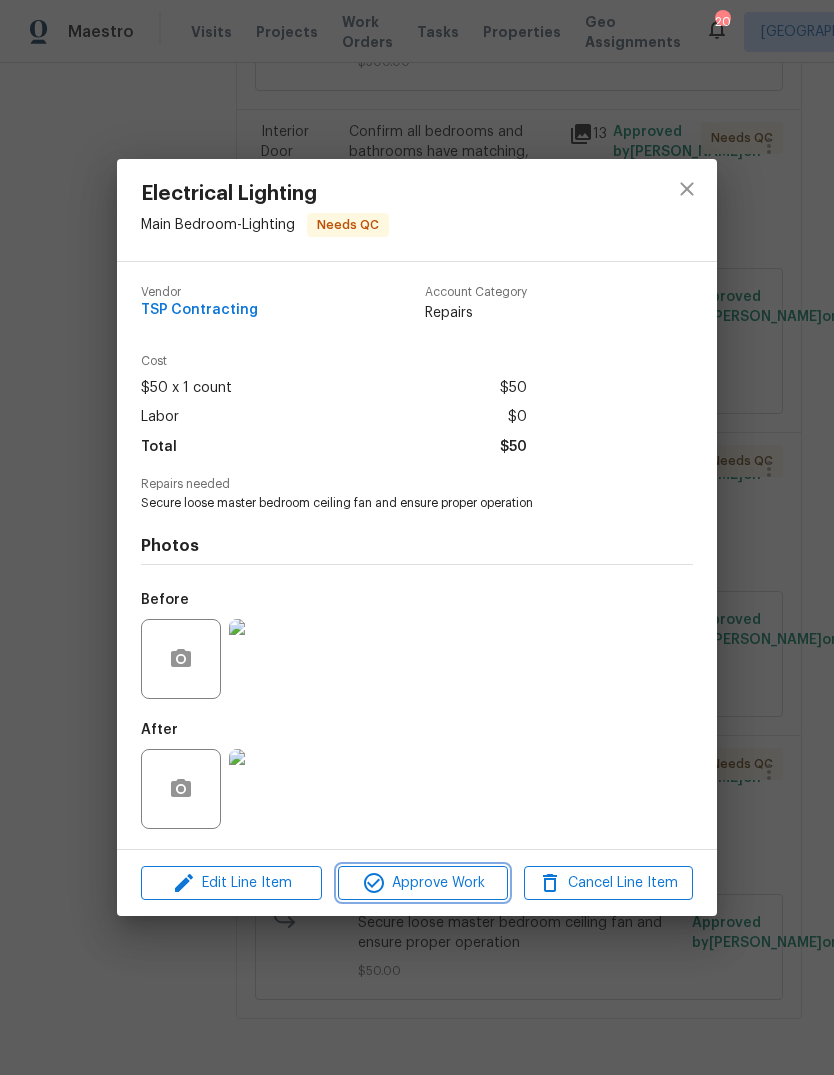 click on "Approve Work" at bounding box center [422, 883] 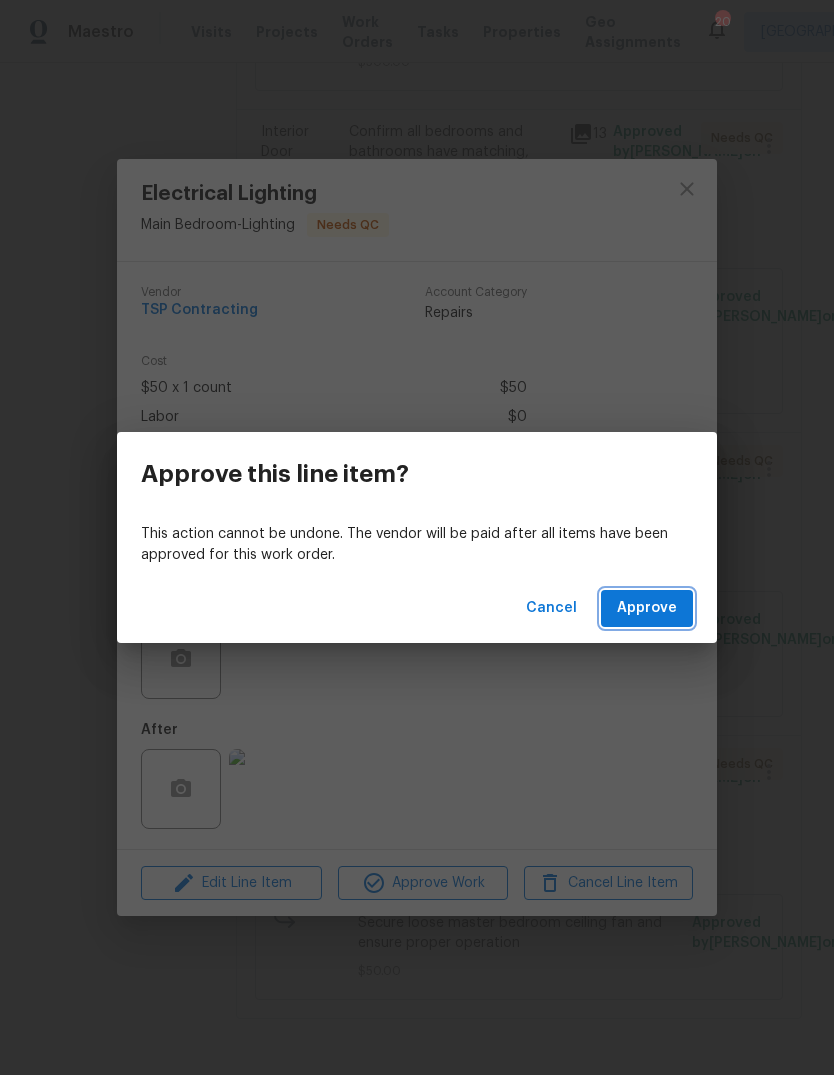 click on "Approve" at bounding box center [647, 608] 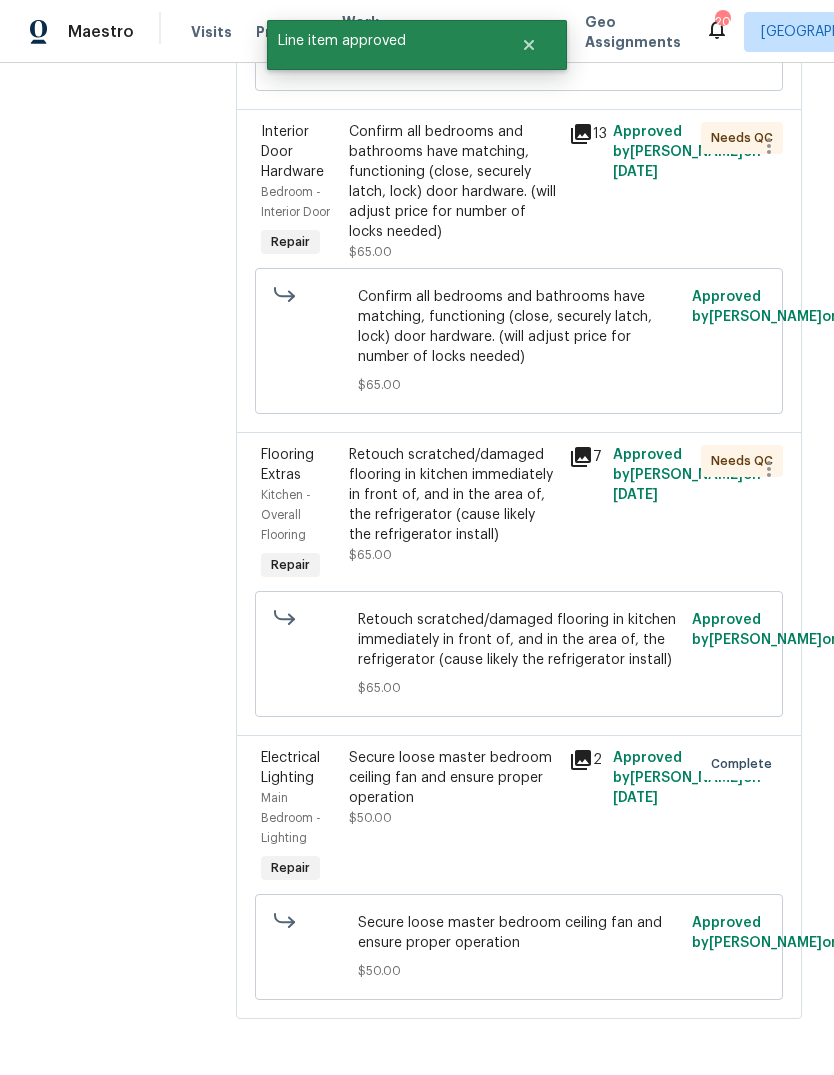 click on "Retouch scratched/damaged flooring in kitchen immediately in front of, and in the area of, the refrigerator (cause likely the refrigerator install)" at bounding box center (453, 495) 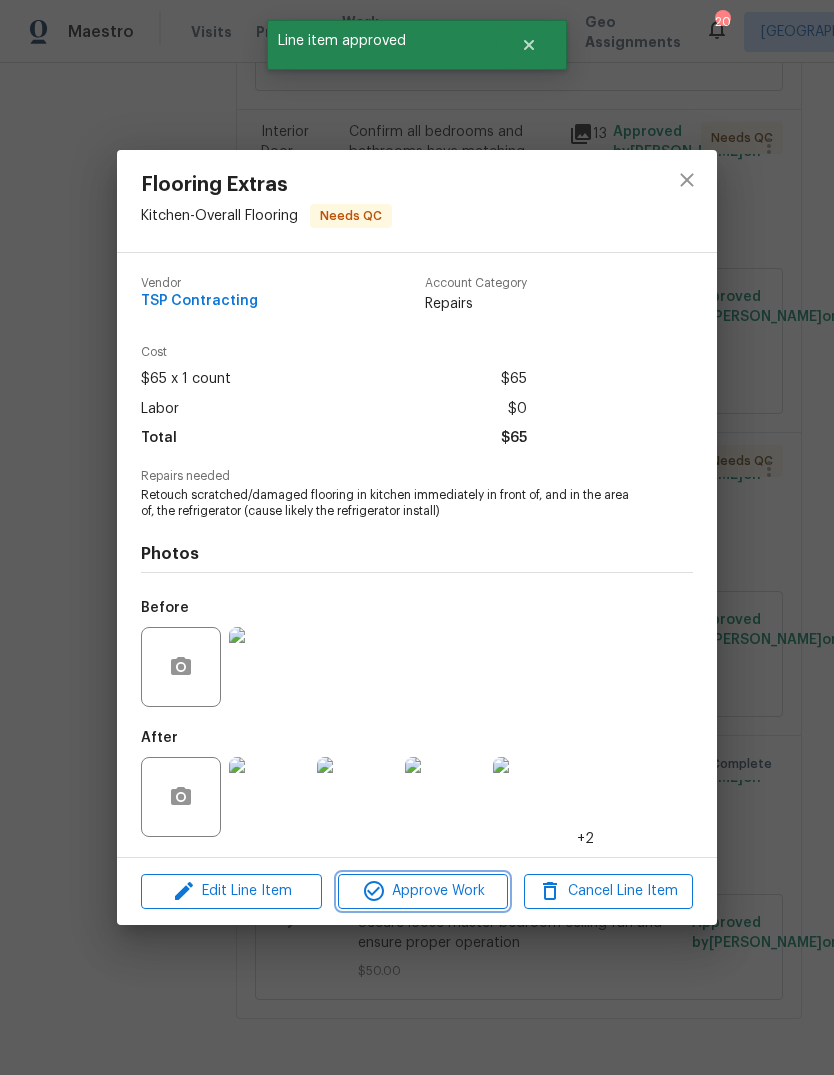 click on "Approve Work" at bounding box center [422, 891] 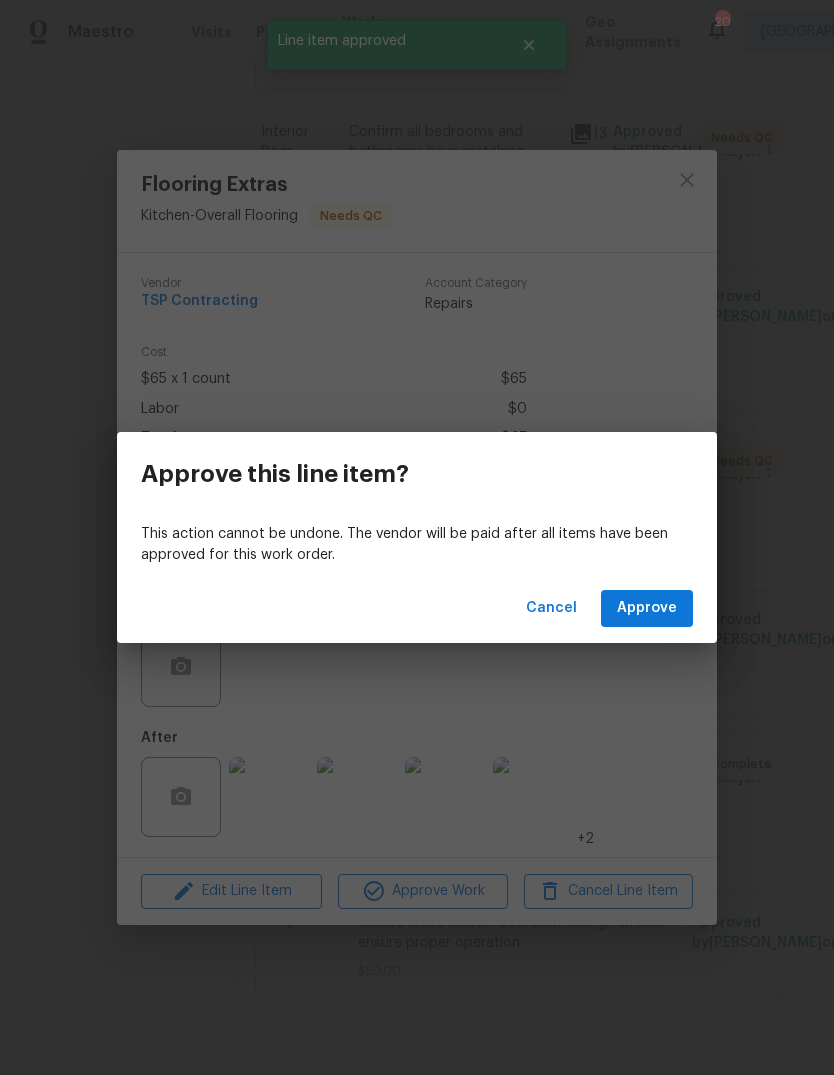 click on "Cancel Approve" at bounding box center [417, 608] 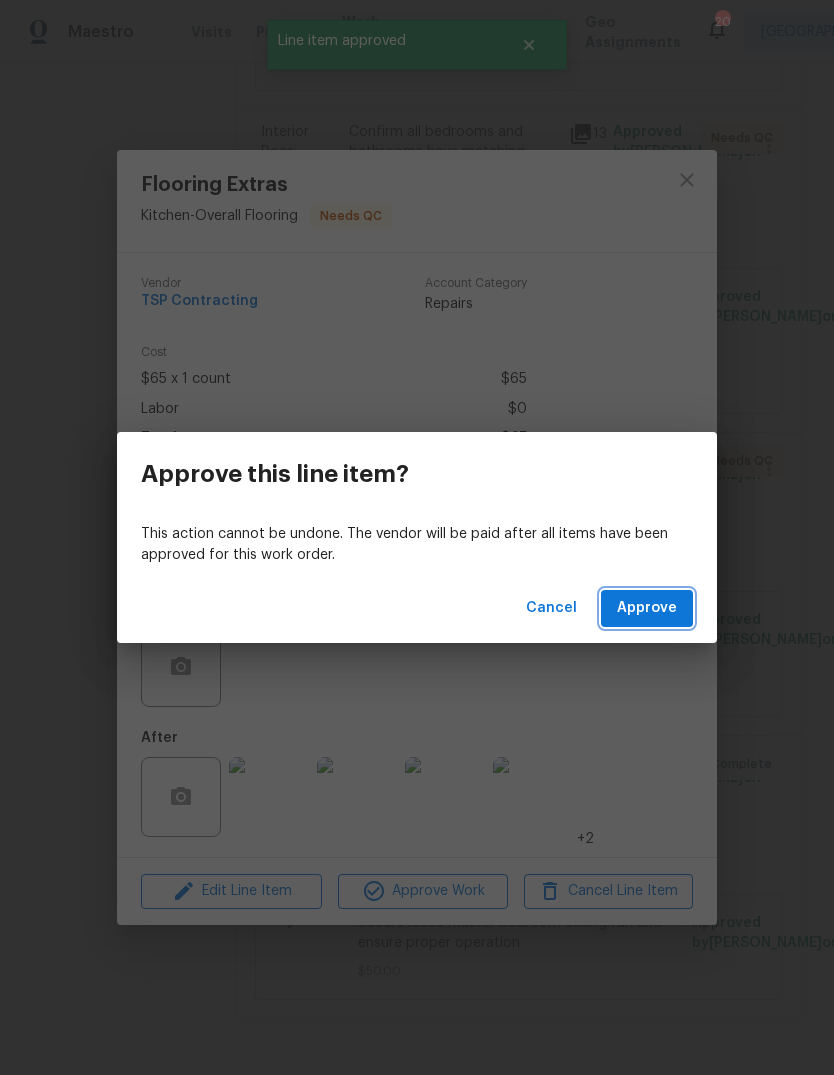 click on "Approve" at bounding box center (647, 608) 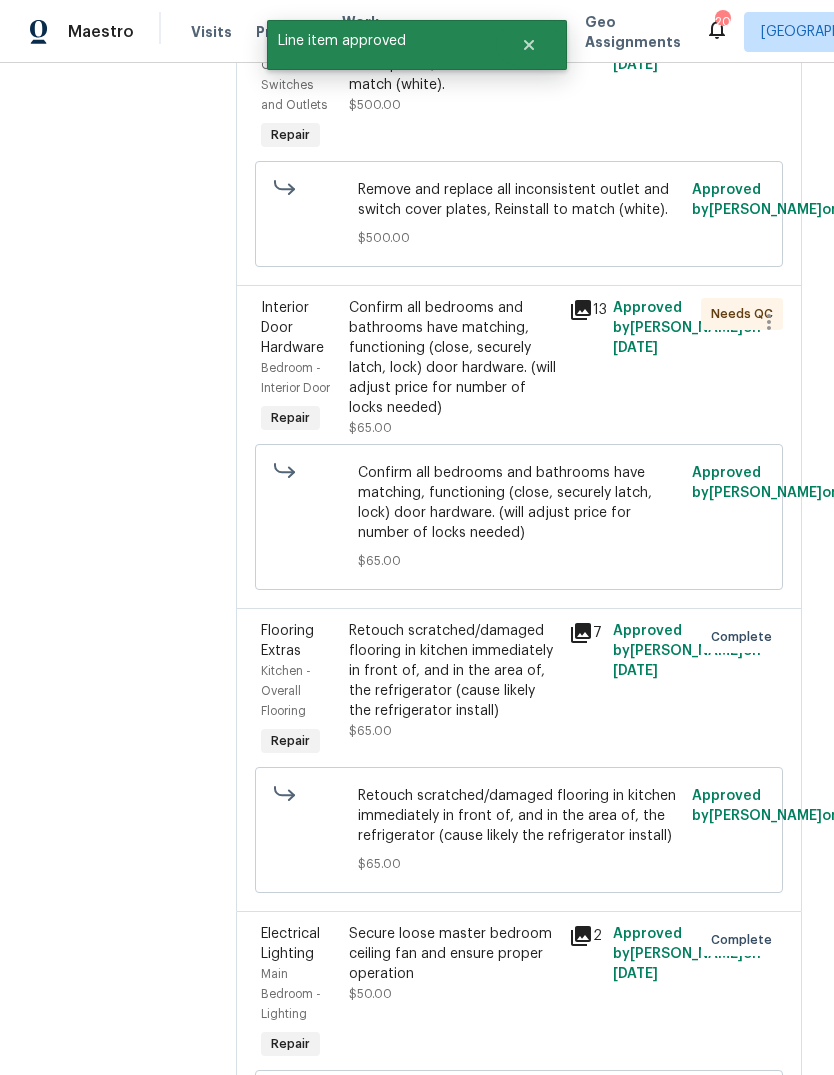 scroll, scrollTop: 690, scrollLeft: 0, axis: vertical 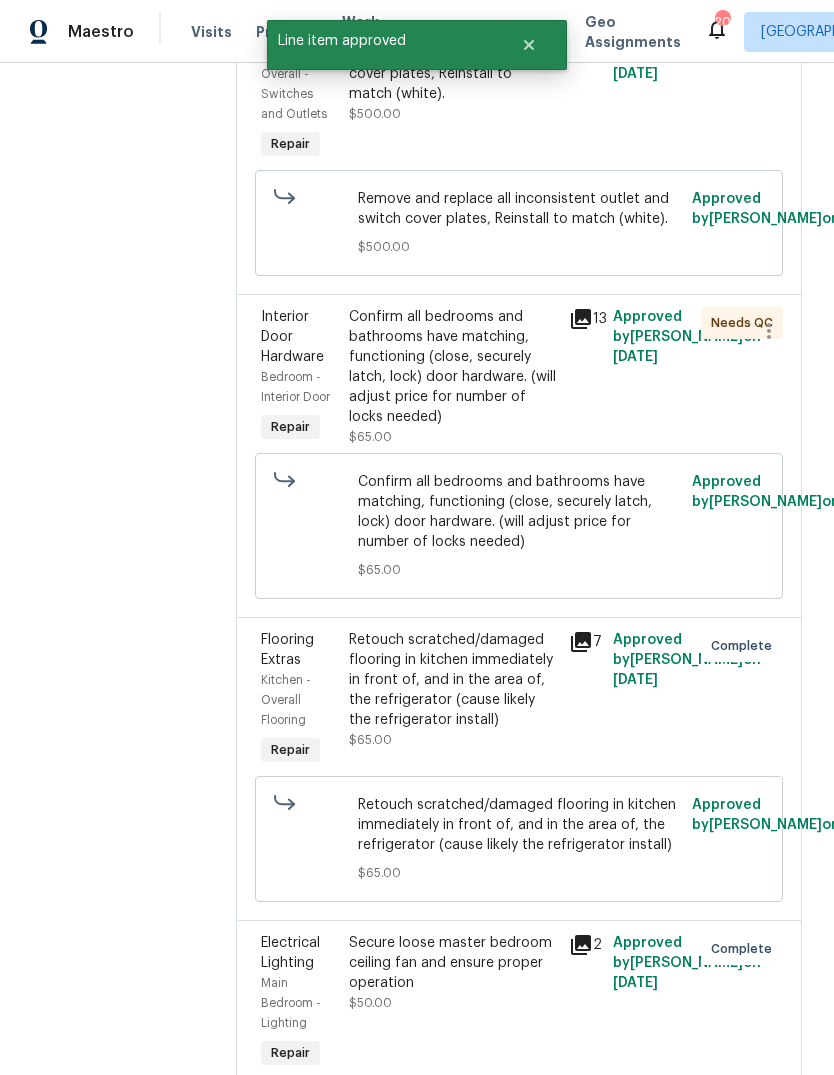 click on "Confirm all bedrooms and bathrooms have matching, functioning (close, securely latch, lock) door hardware.  (will adjust price for number of locks needed)" at bounding box center (453, 367) 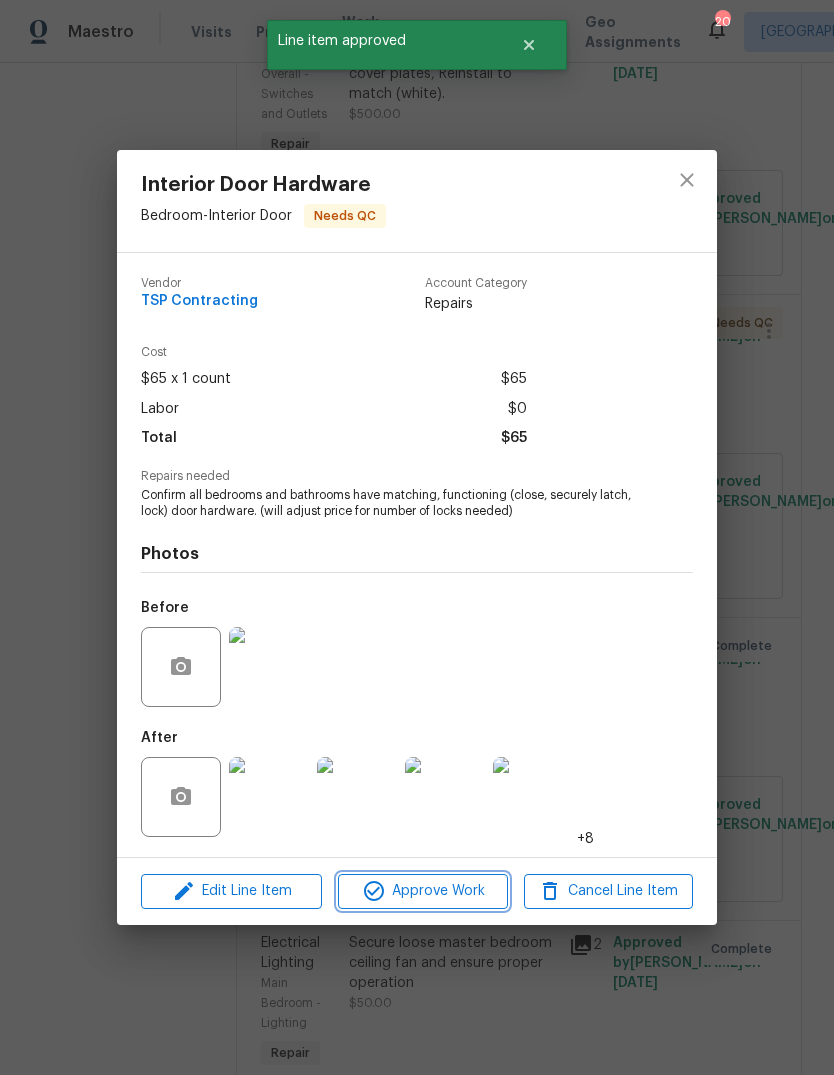 click on "Approve Work" at bounding box center (422, 891) 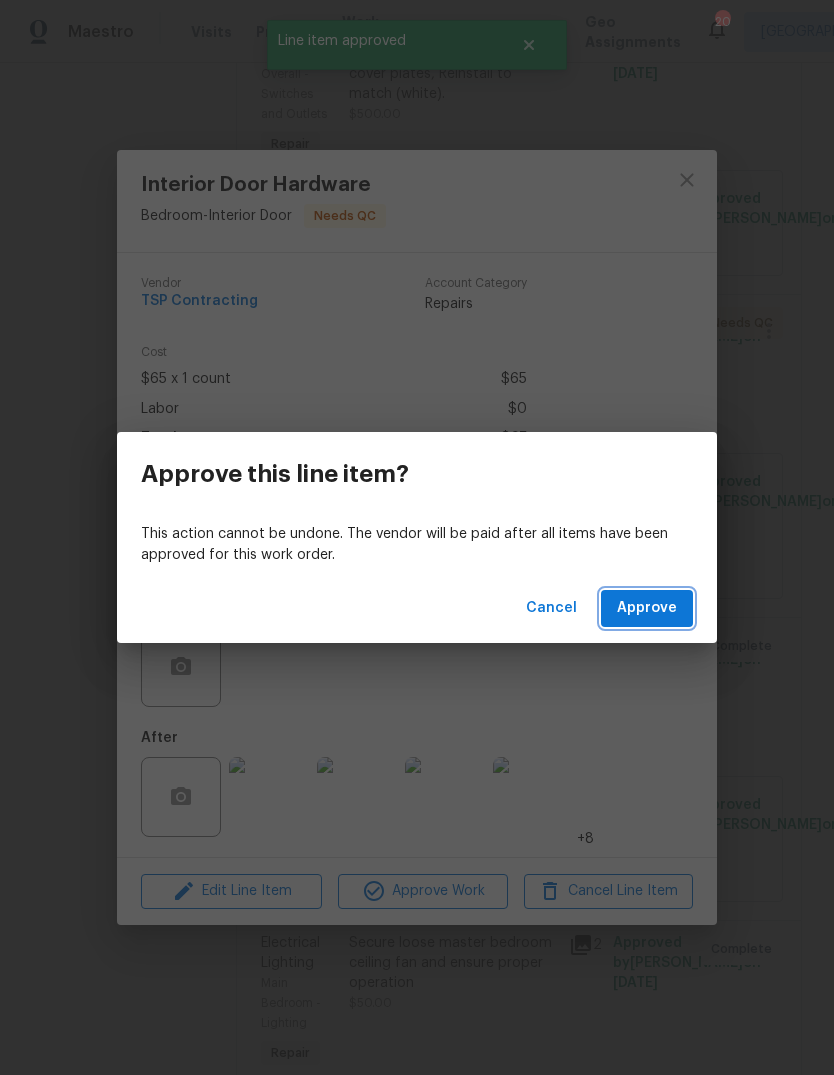 click on "Approve" at bounding box center [647, 608] 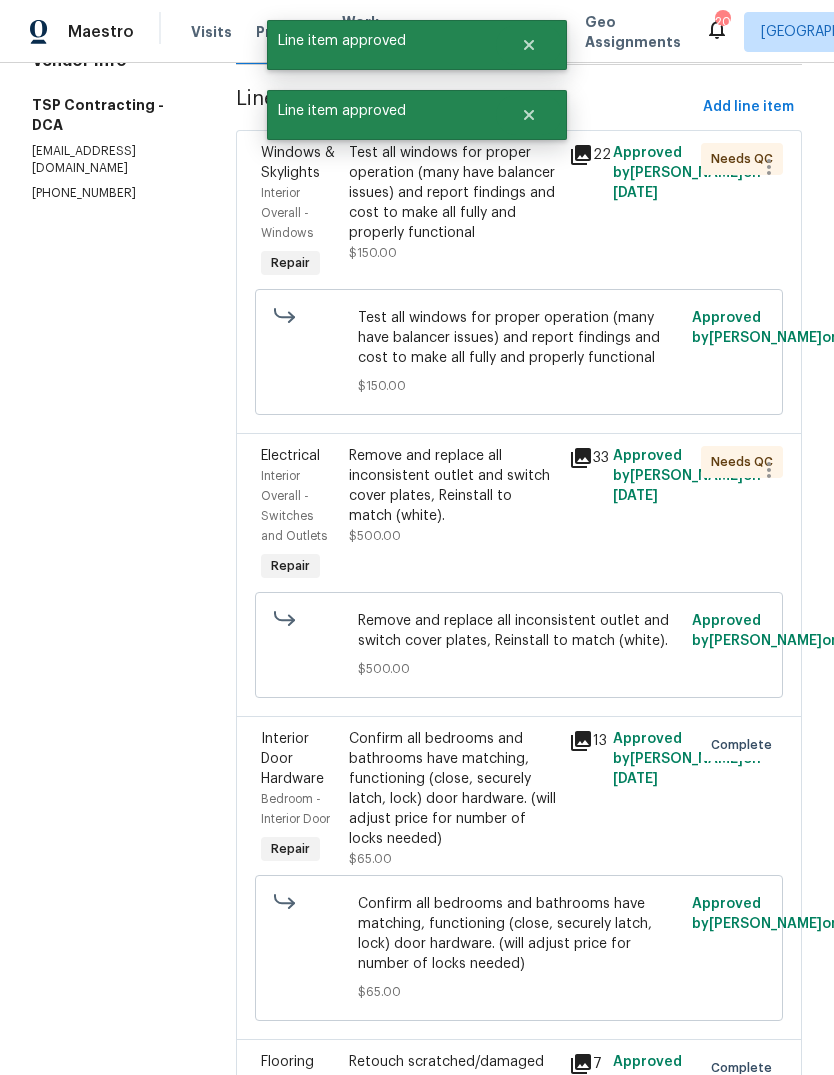 scroll, scrollTop: 265, scrollLeft: 0, axis: vertical 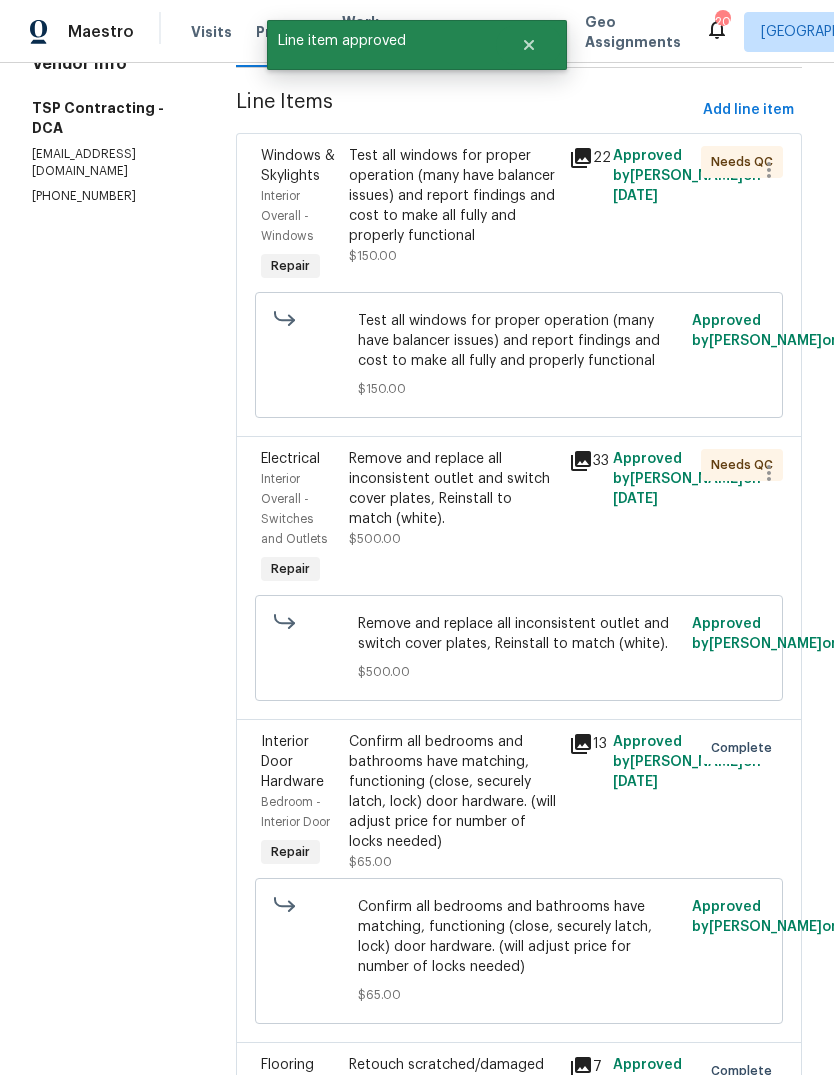 click on "Remove and replace all inconsistent outlet and switch cover plates,  Reinstall to match (white)." at bounding box center (453, 489) 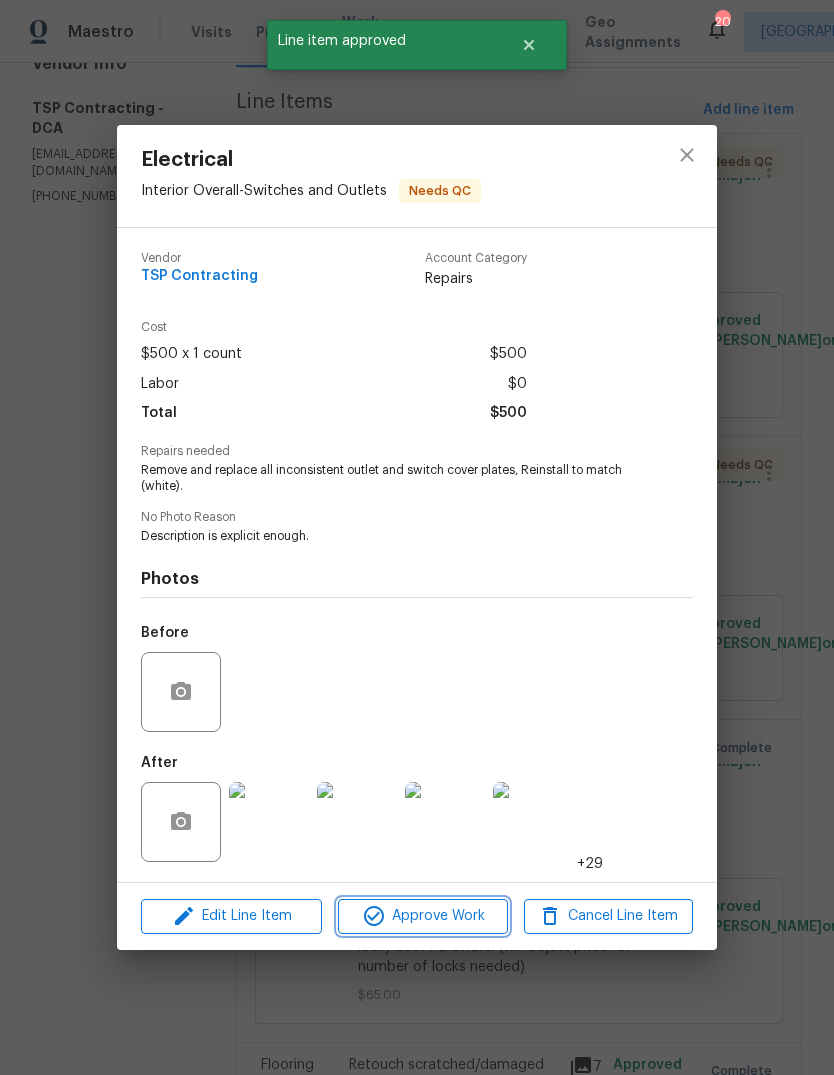 click on "Approve Work" at bounding box center (422, 916) 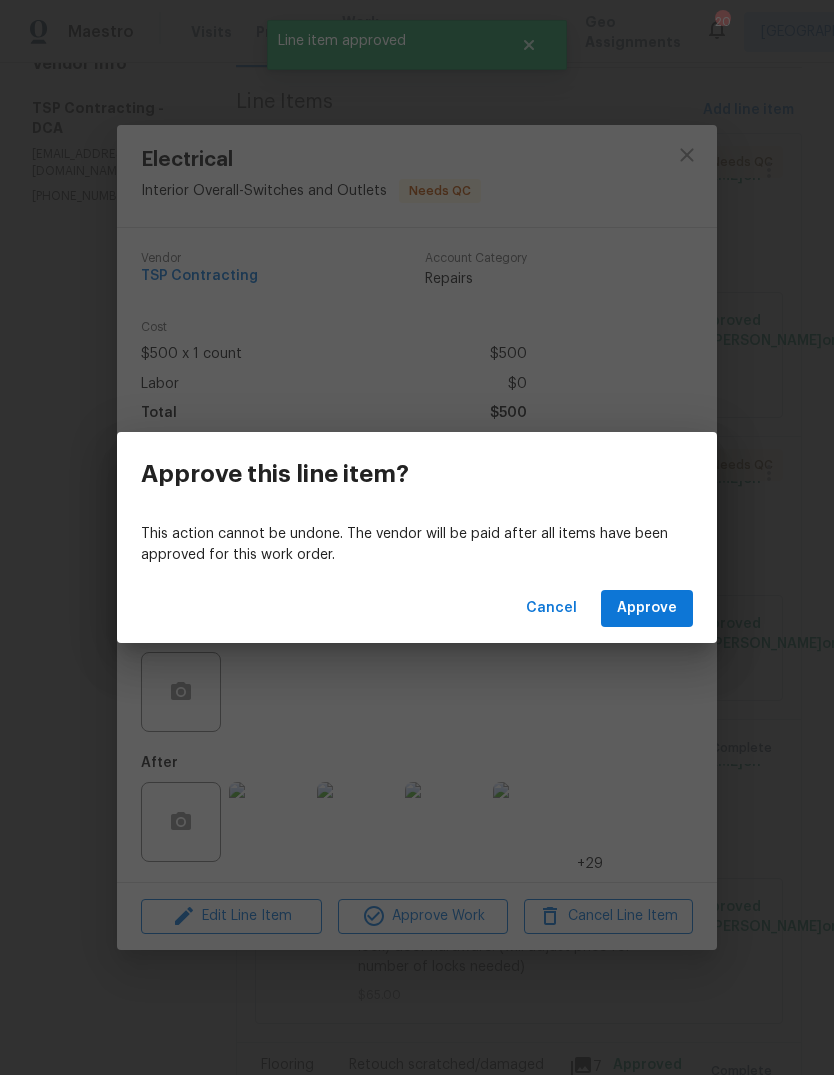 click on "Cancel Approve" at bounding box center (417, 608) 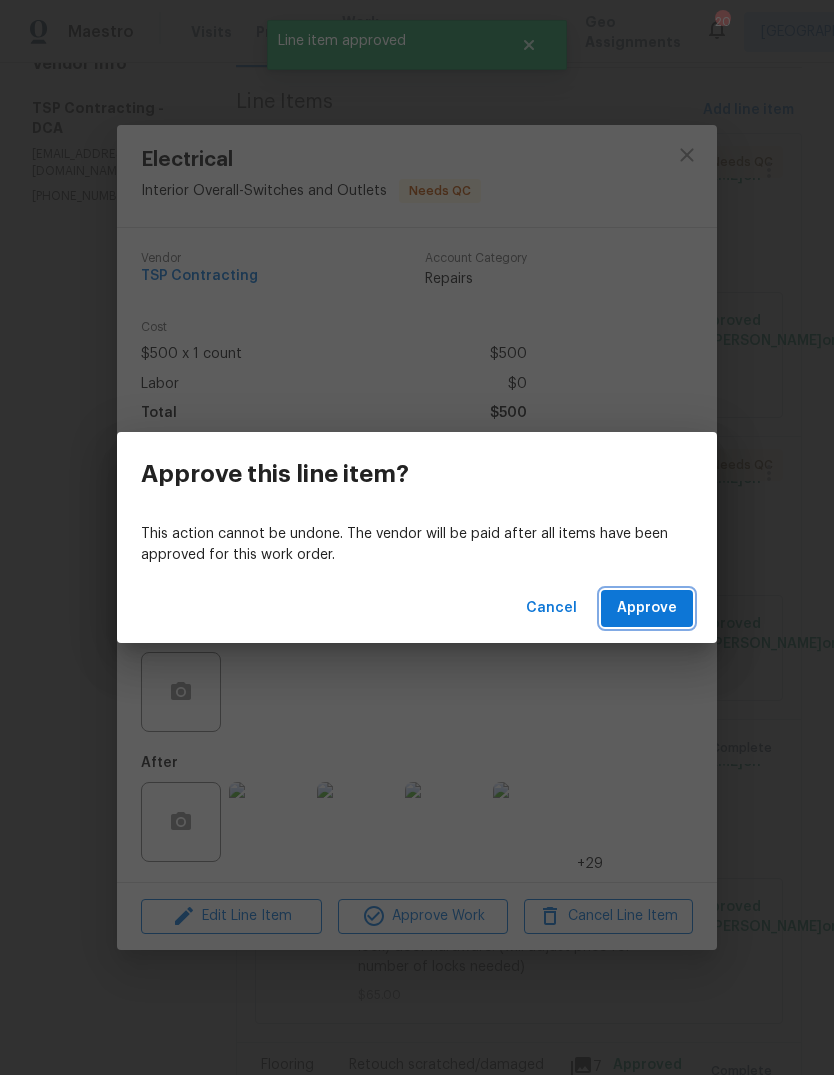 click on "Approve" at bounding box center [647, 608] 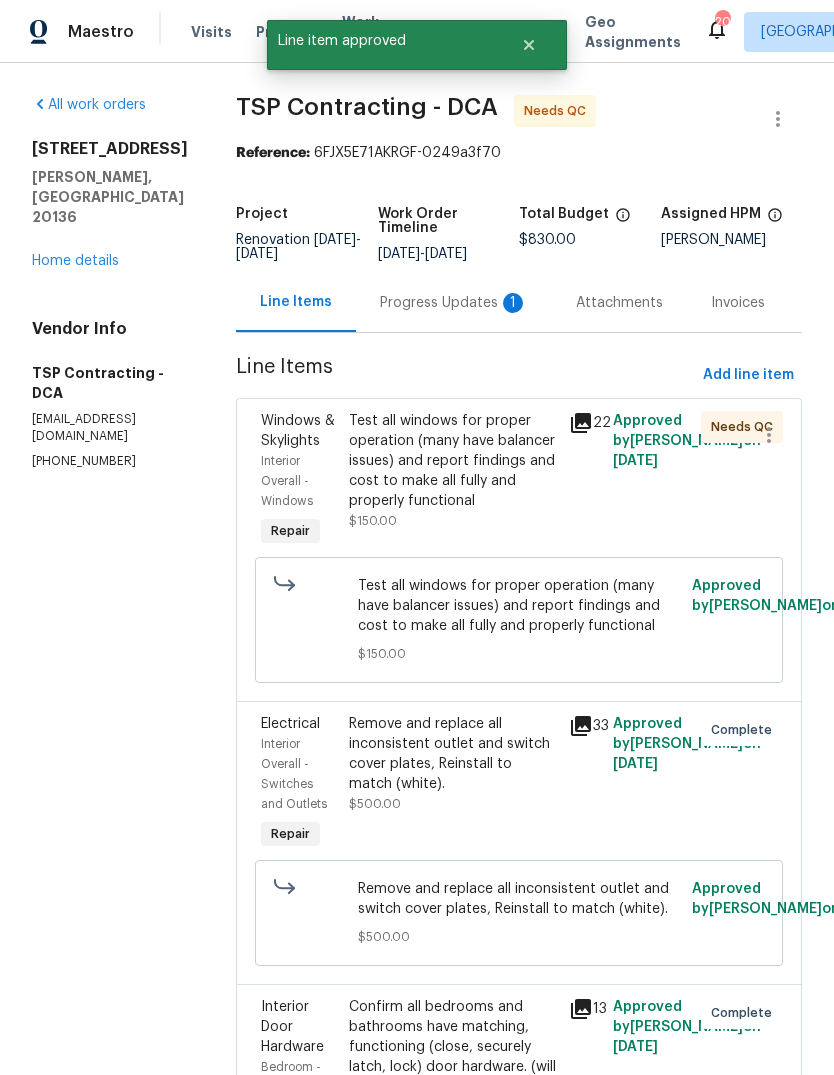 scroll, scrollTop: 0, scrollLeft: 0, axis: both 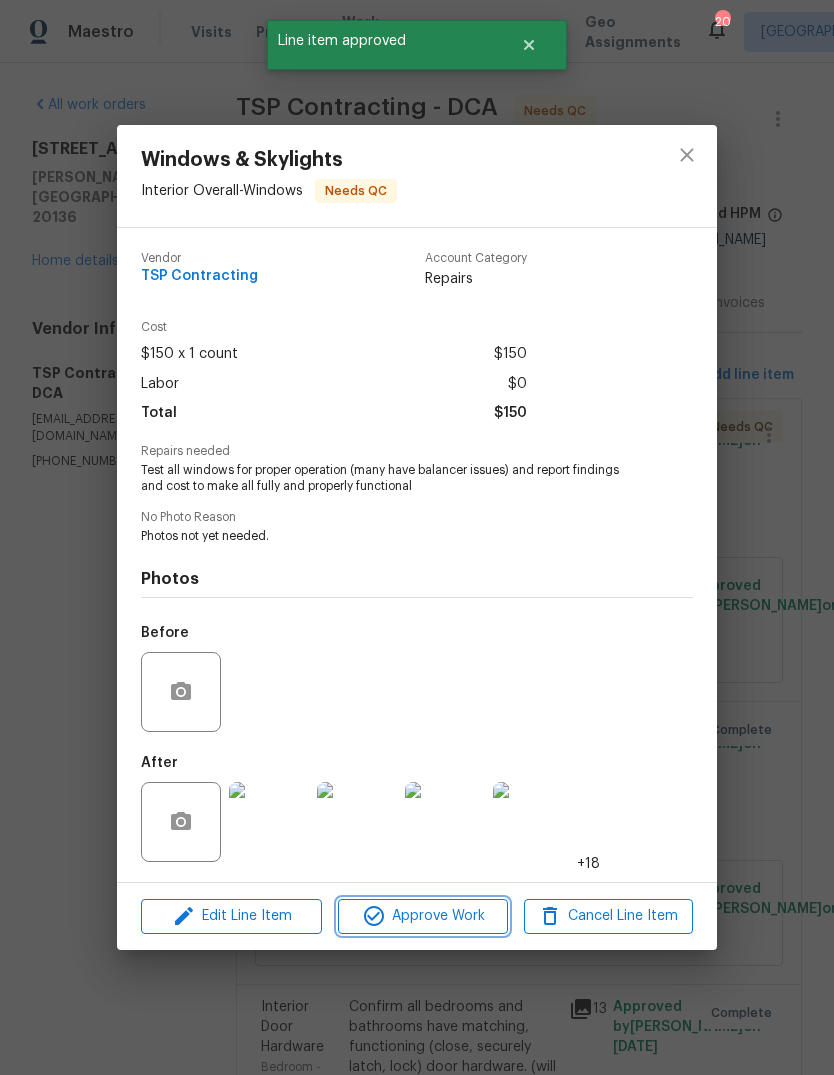 click on "Approve Work" at bounding box center (422, 916) 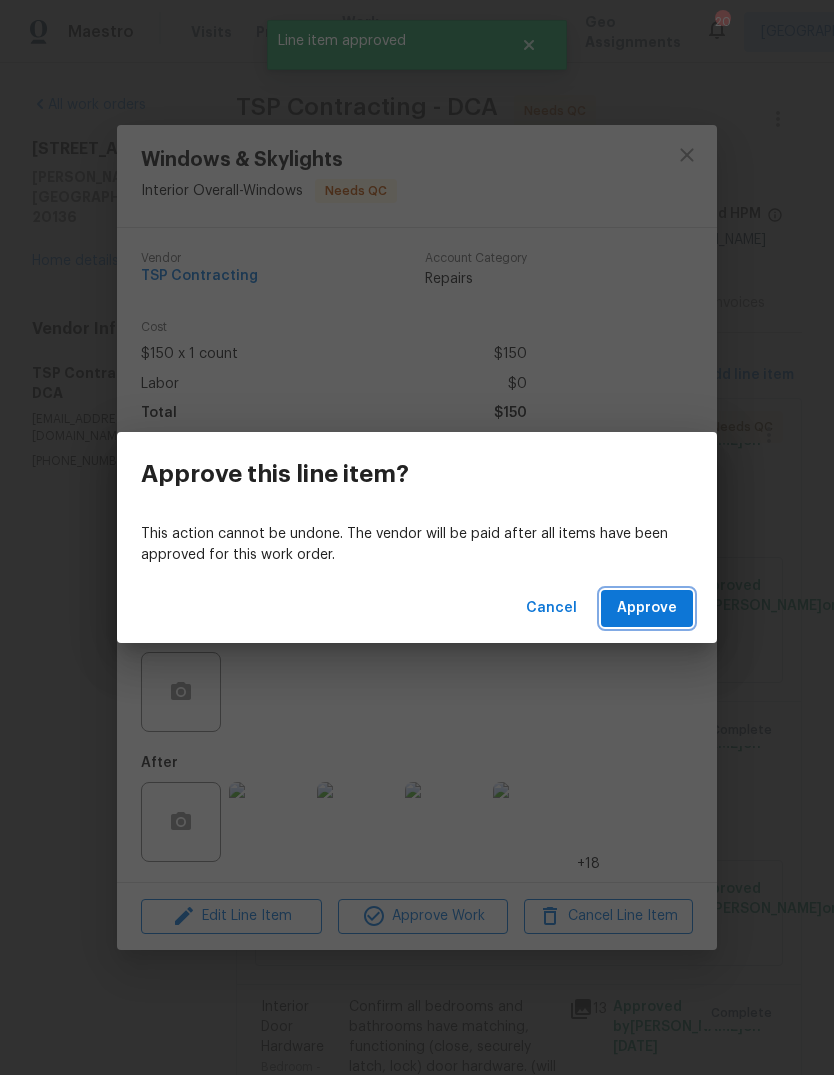 click on "Approve" at bounding box center [647, 608] 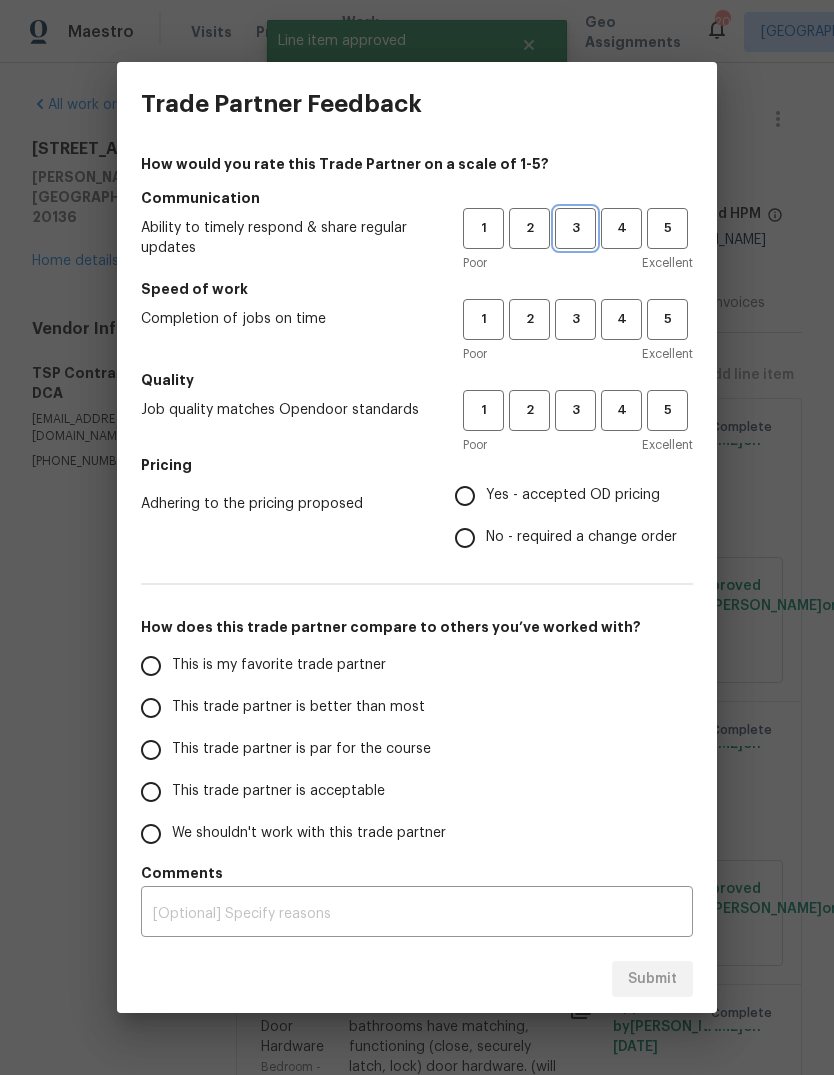 click on "3" at bounding box center (575, 228) 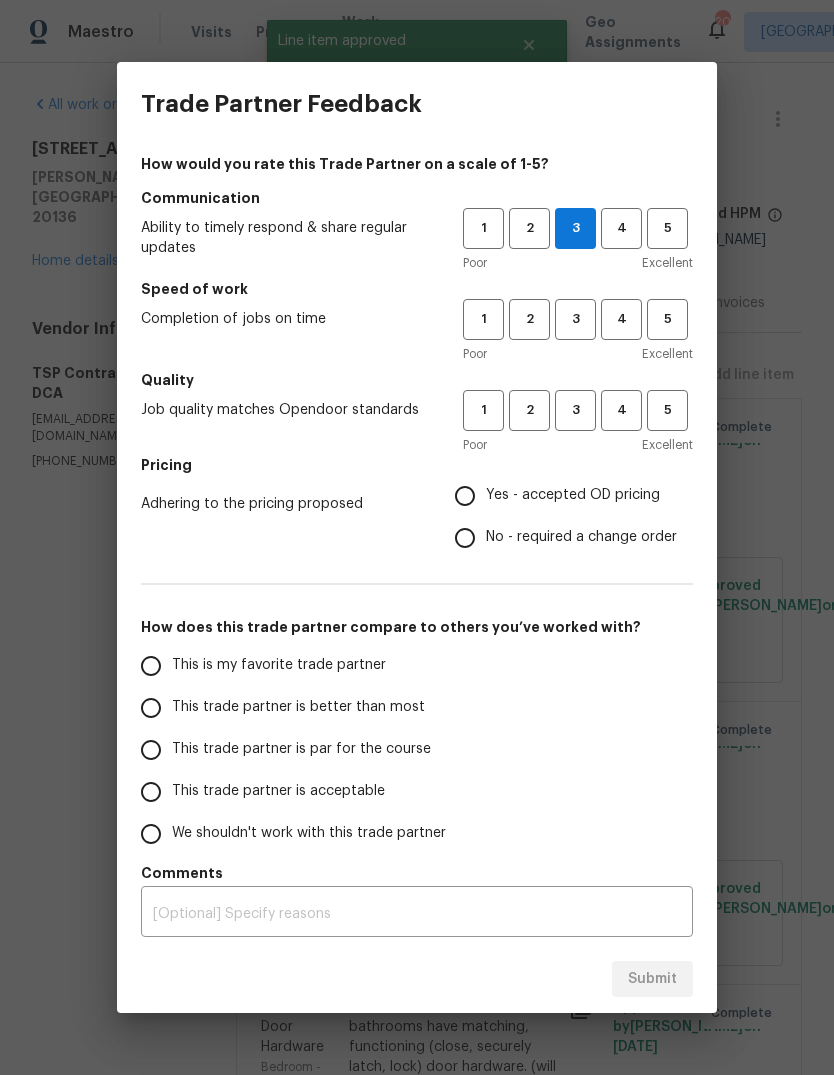 click on "Poor Excellent" at bounding box center (578, 445) 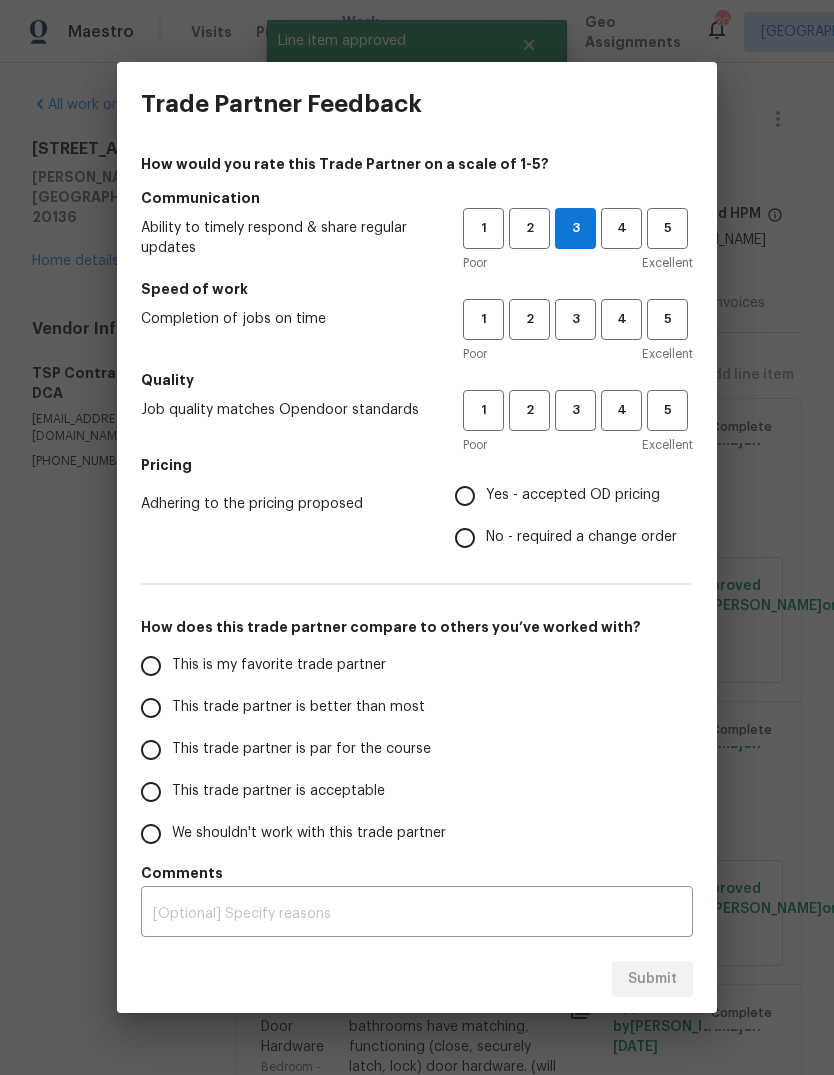click on "Poor Excellent" at bounding box center [578, 445] 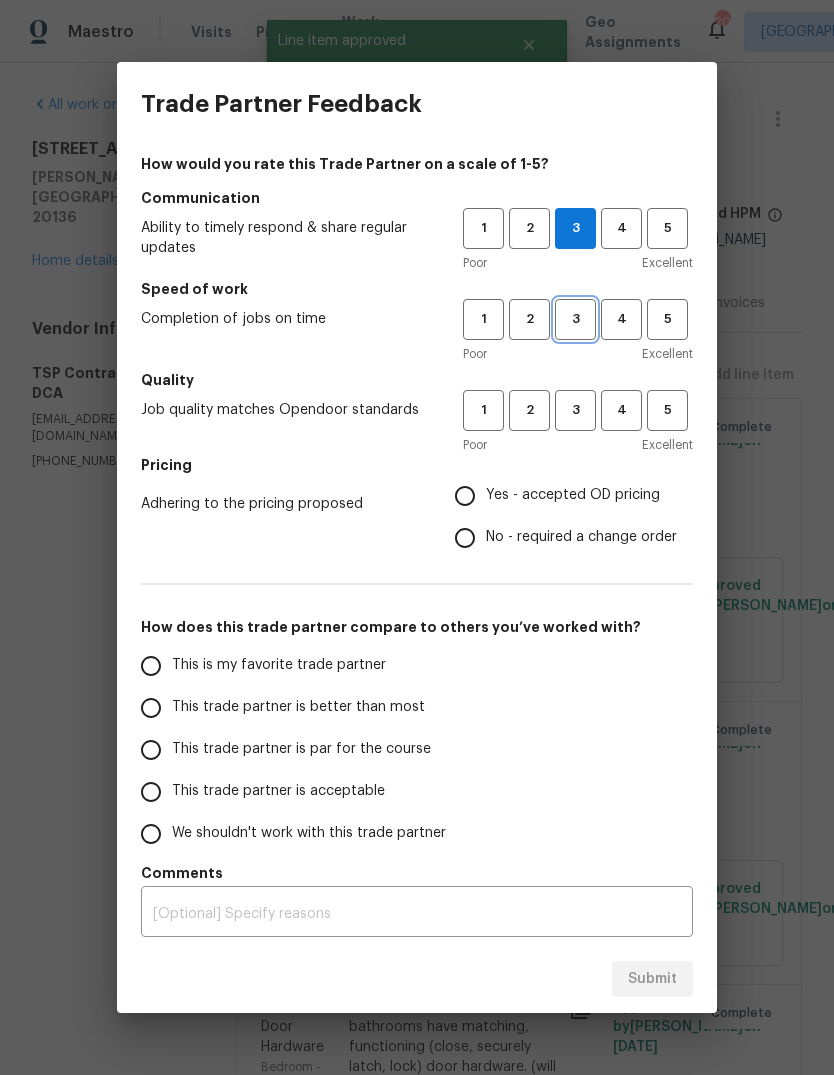 click on "3" at bounding box center (575, 319) 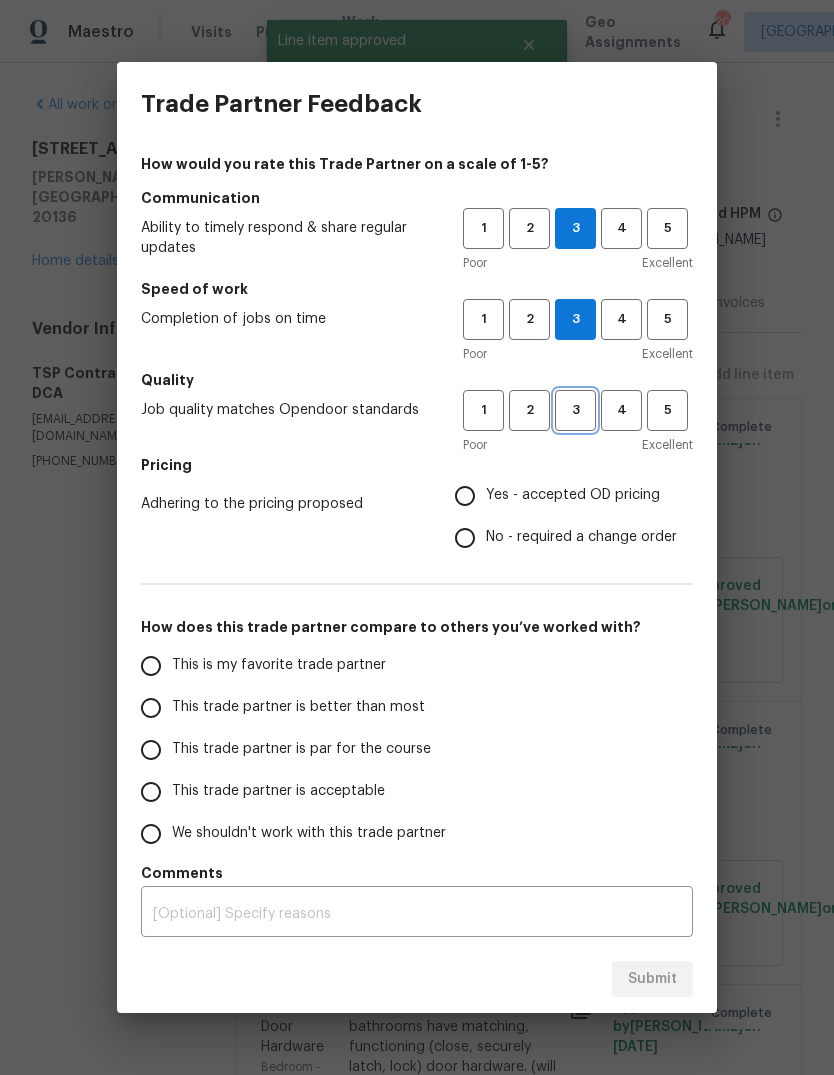 click on "3" at bounding box center (575, 410) 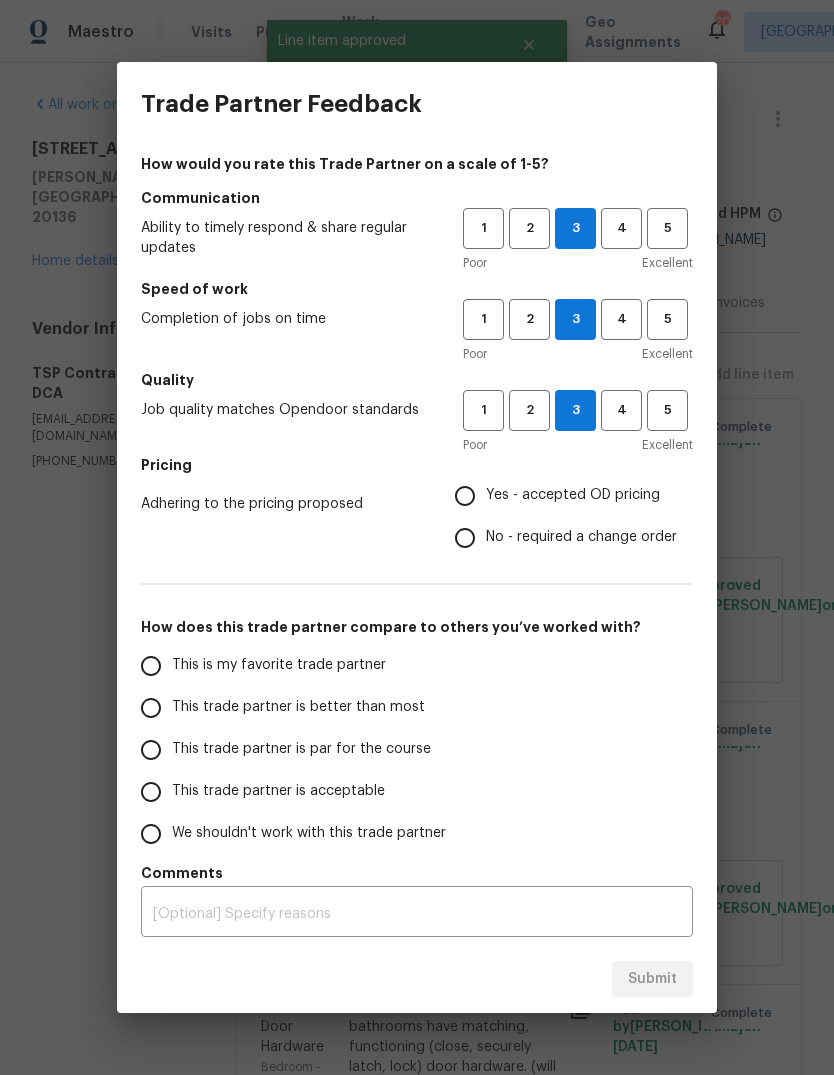 click on "Yes - accepted OD pricing" at bounding box center [465, 496] 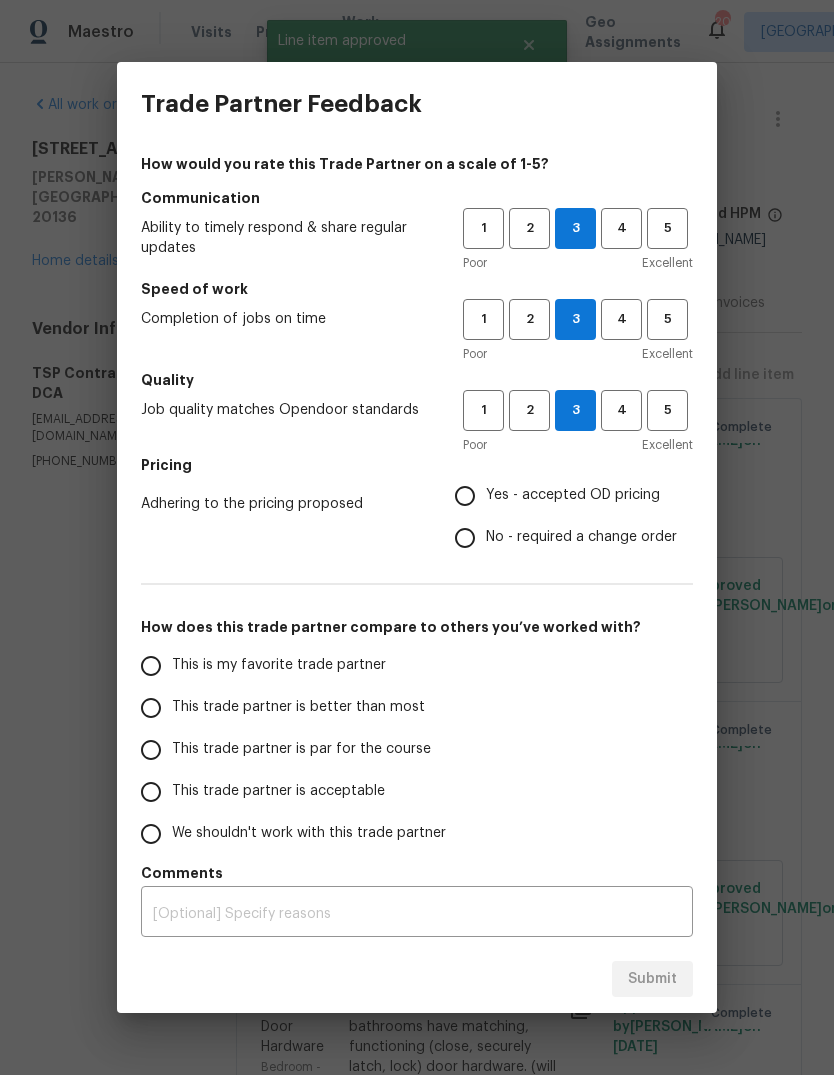 radio on "true" 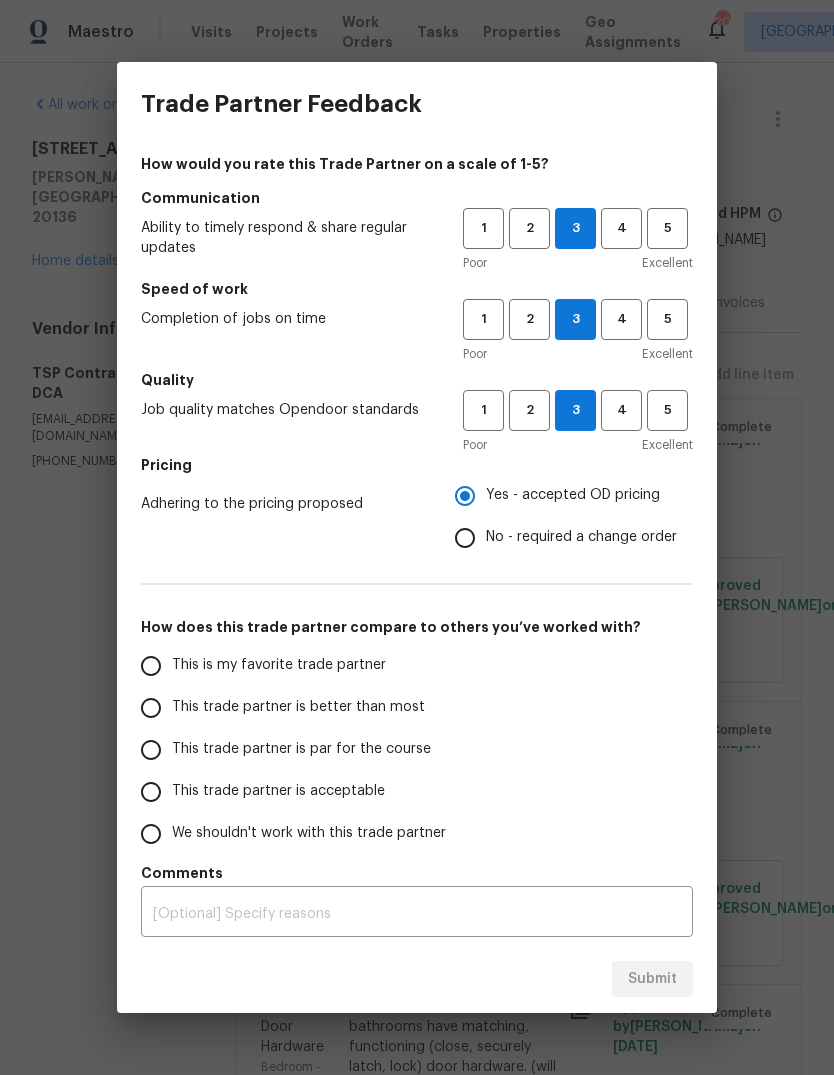 click on "This trade partner is acceptable" at bounding box center (151, 792) 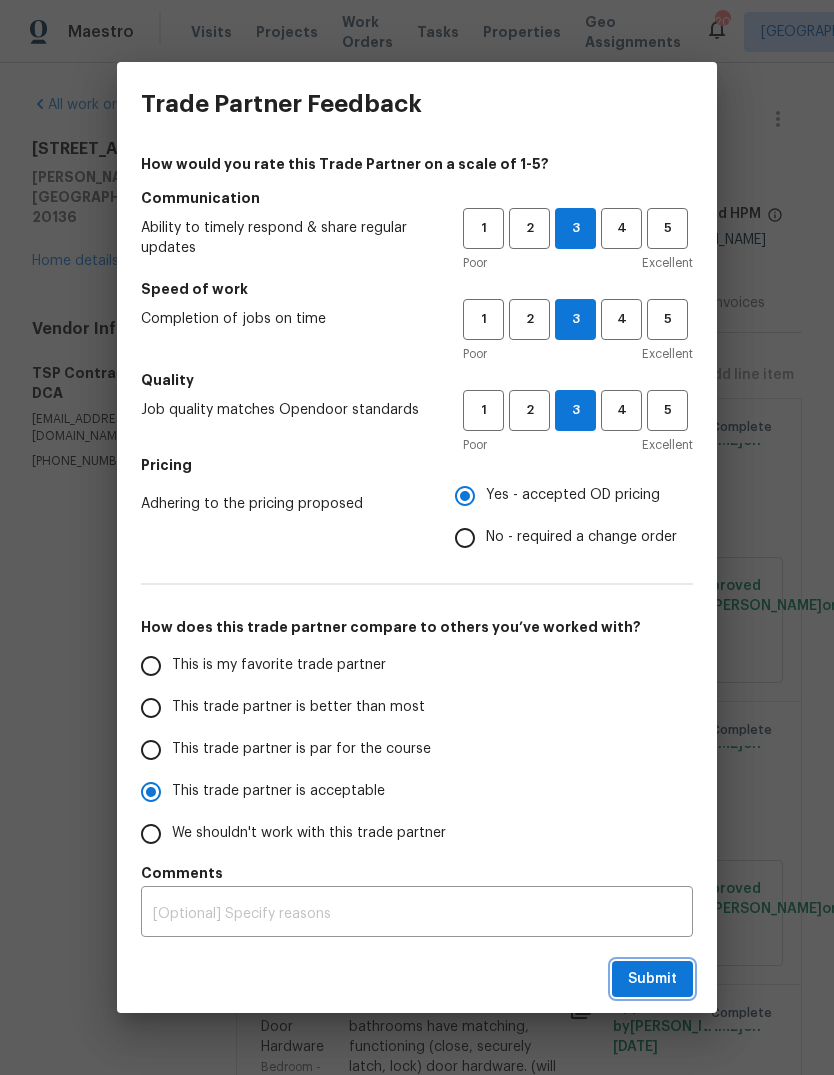 click on "Submit" at bounding box center [652, 979] 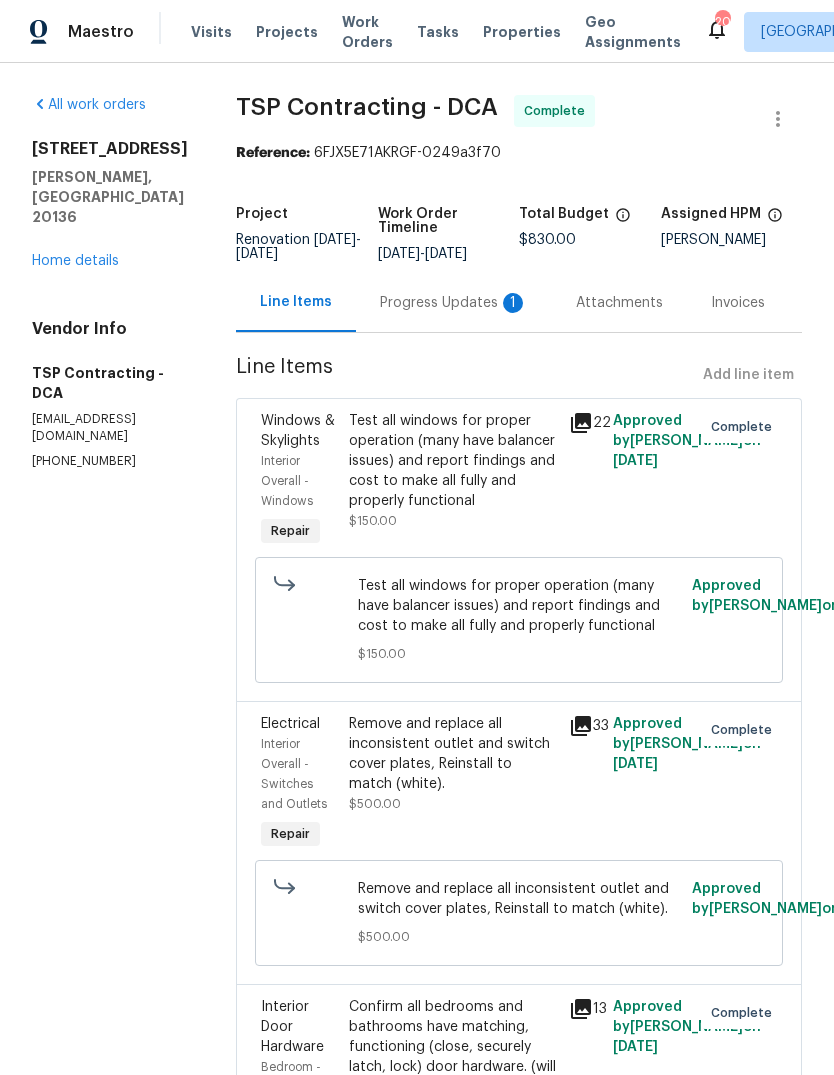 radio on "false" 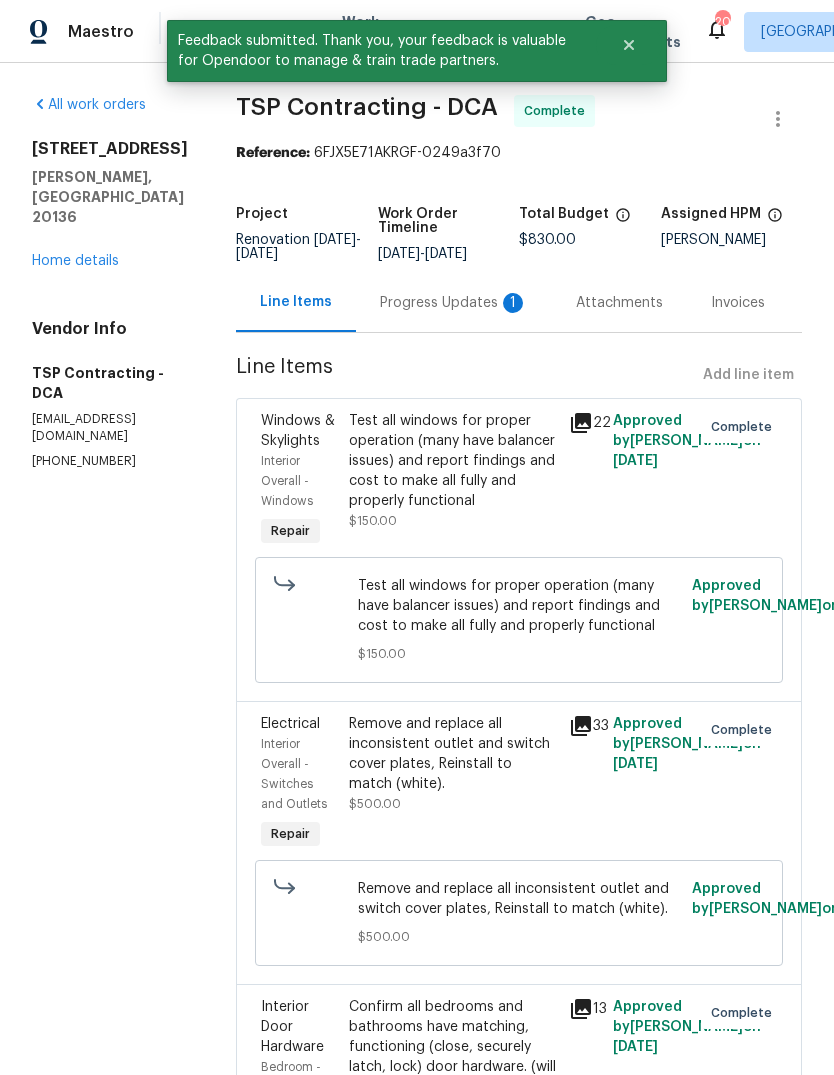 click on "Home details" at bounding box center [75, 261] 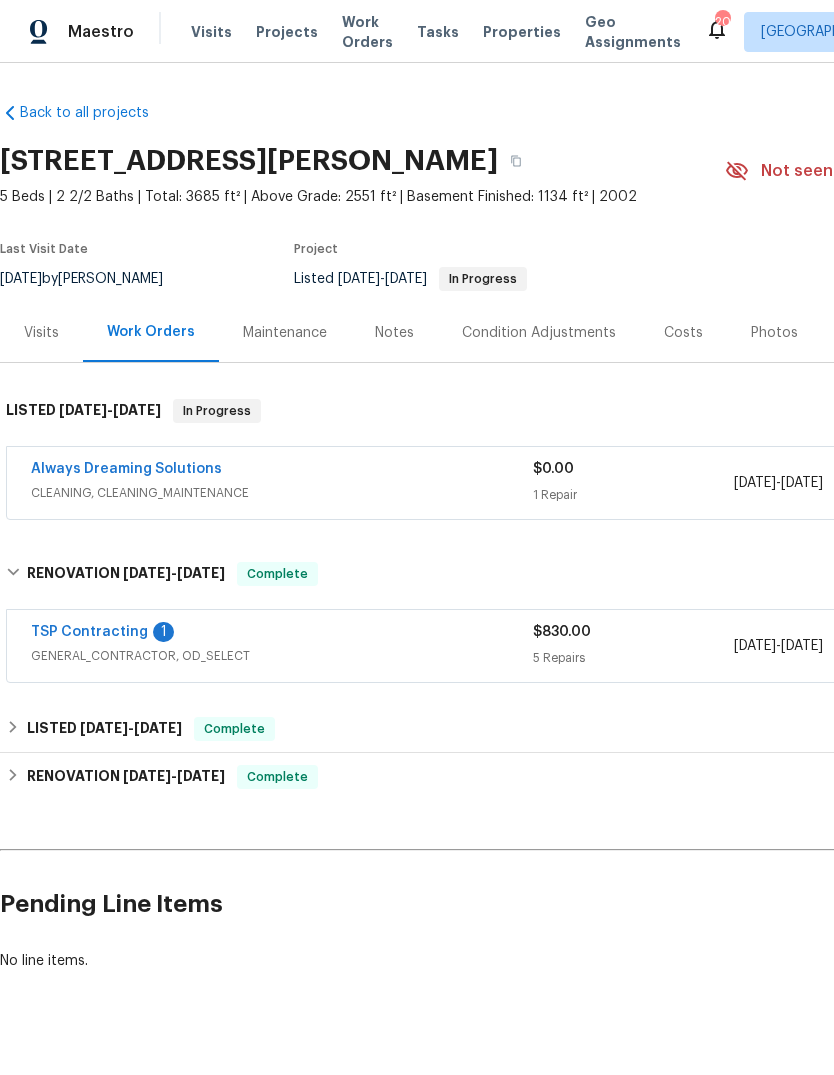 scroll, scrollTop: 0, scrollLeft: 0, axis: both 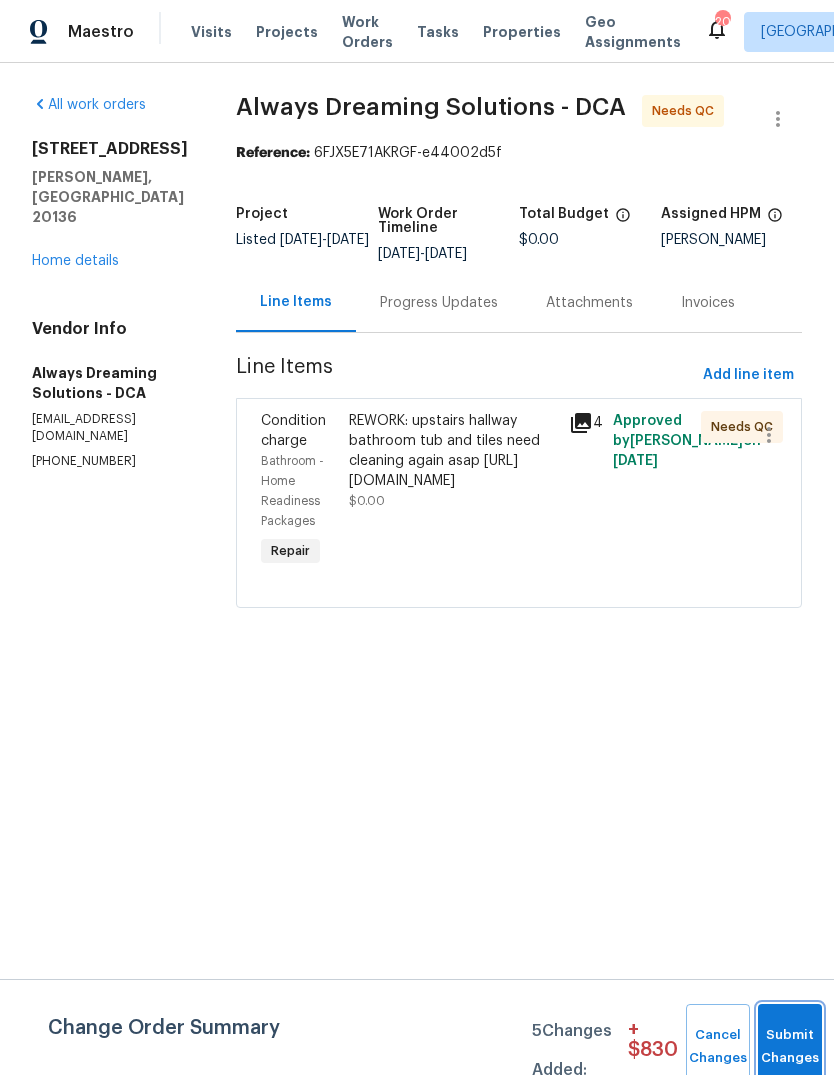 click on "Submit Changes" at bounding box center [790, 1047] 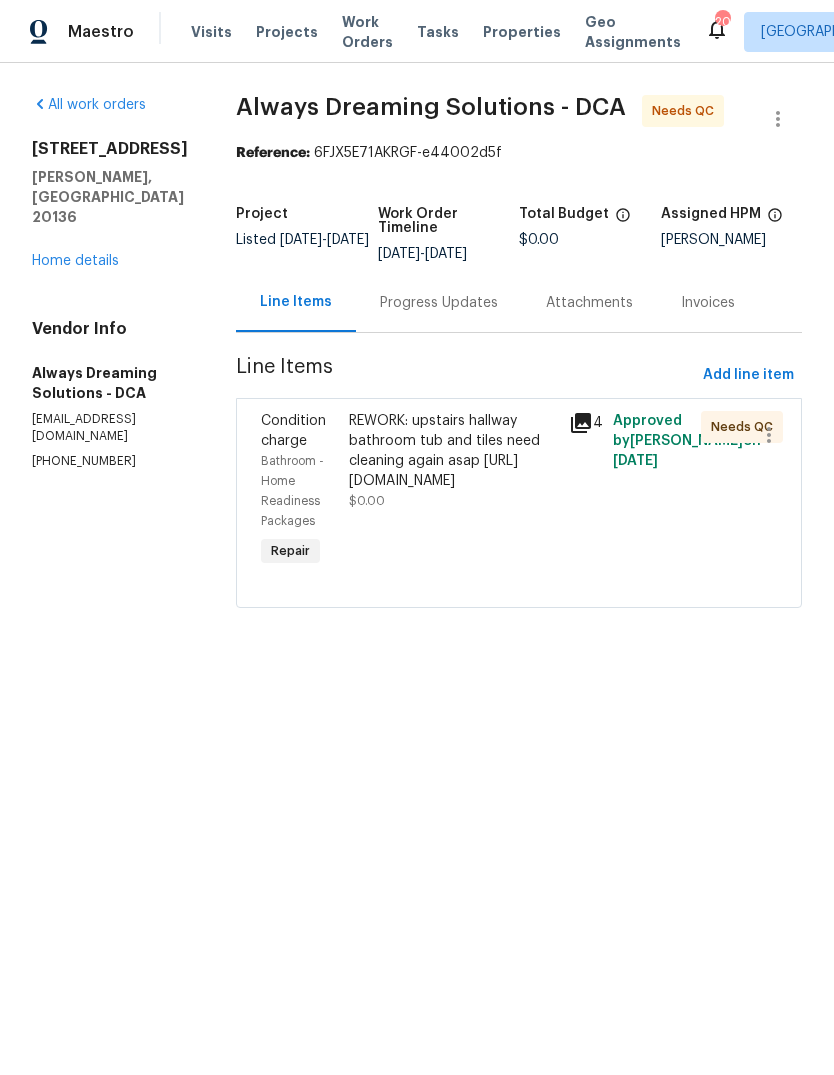 click on "REWORK: upstairs hallway bathroom tub and tiles need cleaning again asap
[URL][DOMAIN_NAME]" at bounding box center (453, 451) 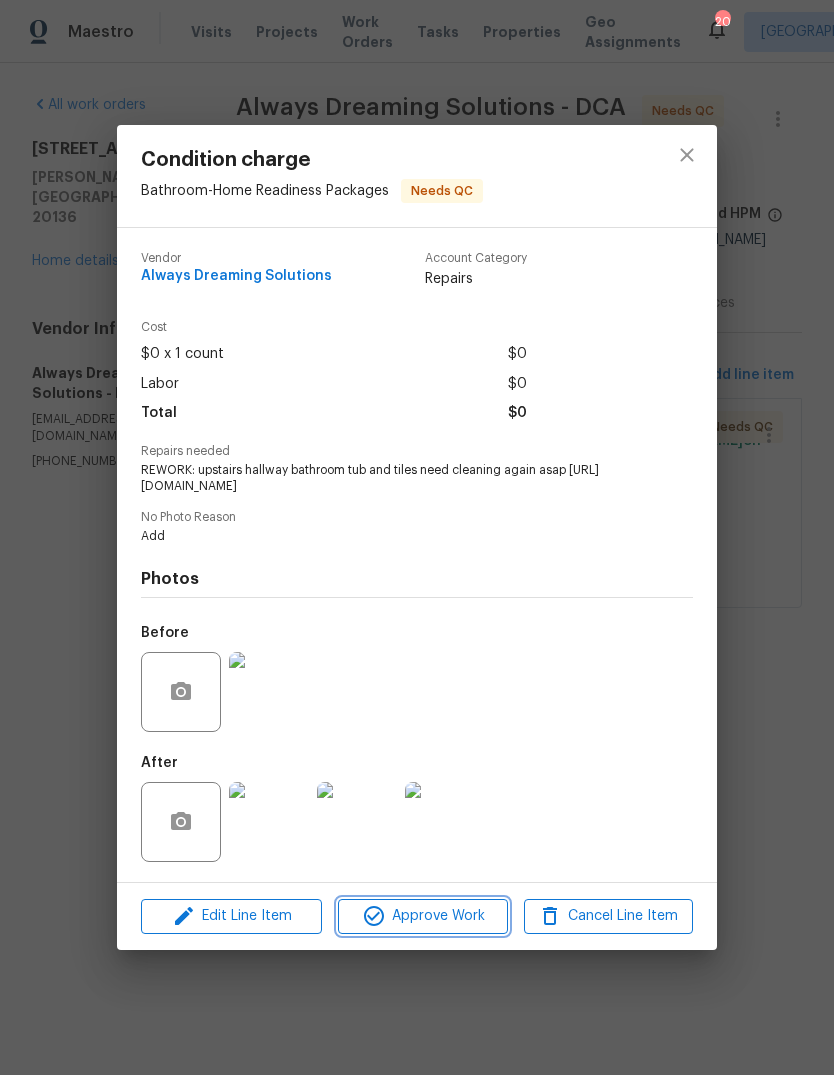 click on "Approve Work" at bounding box center (422, 916) 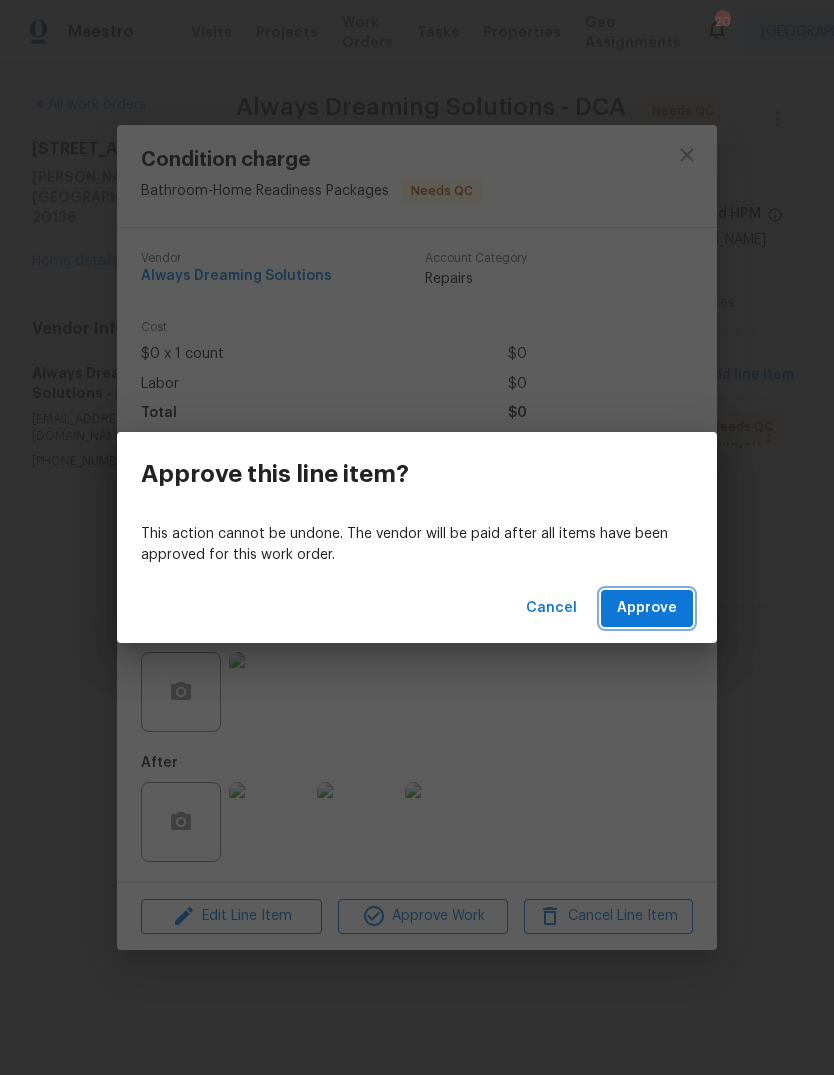 click on "Approve" at bounding box center [647, 608] 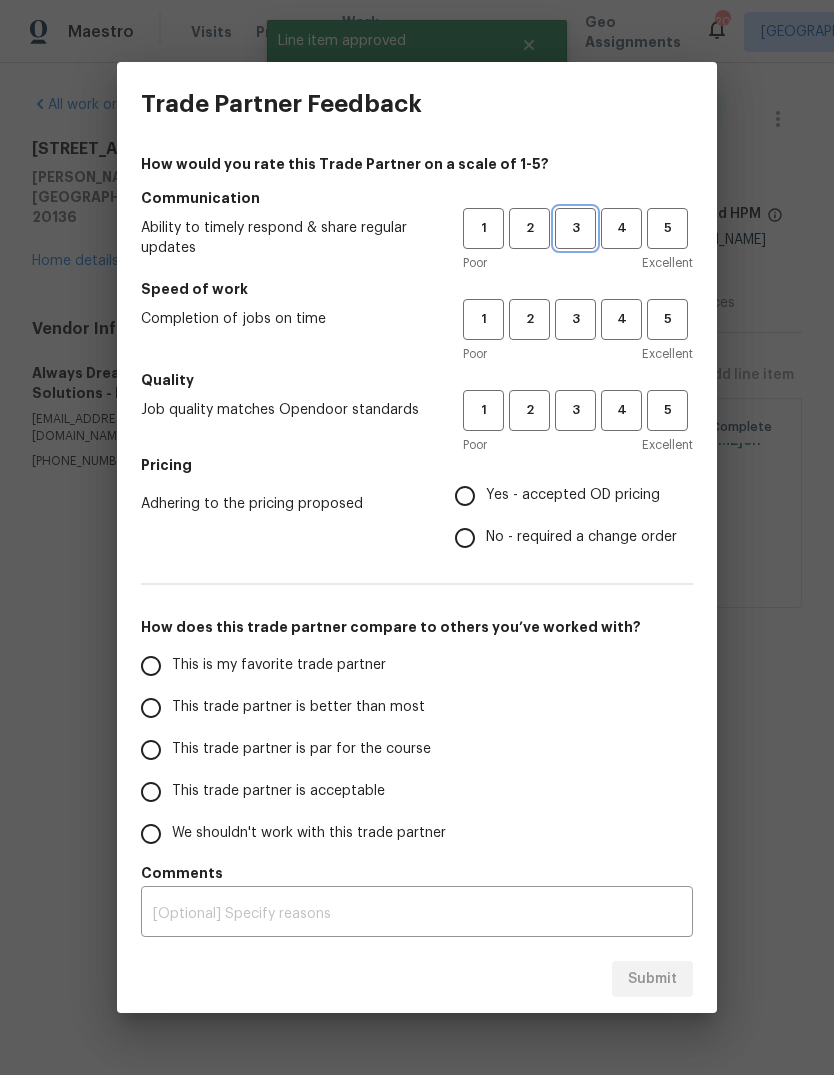 click on "3" at bounding box center [575, 228] 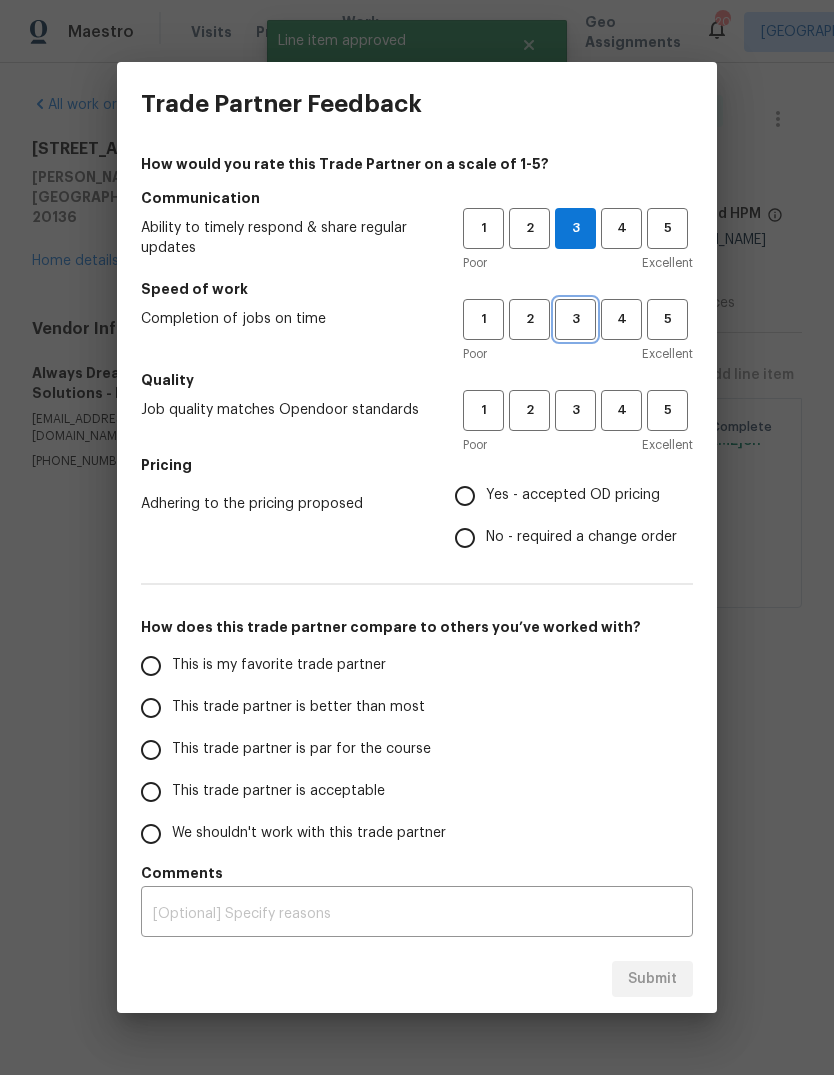 click on "3" at bounding box center (575, 319) 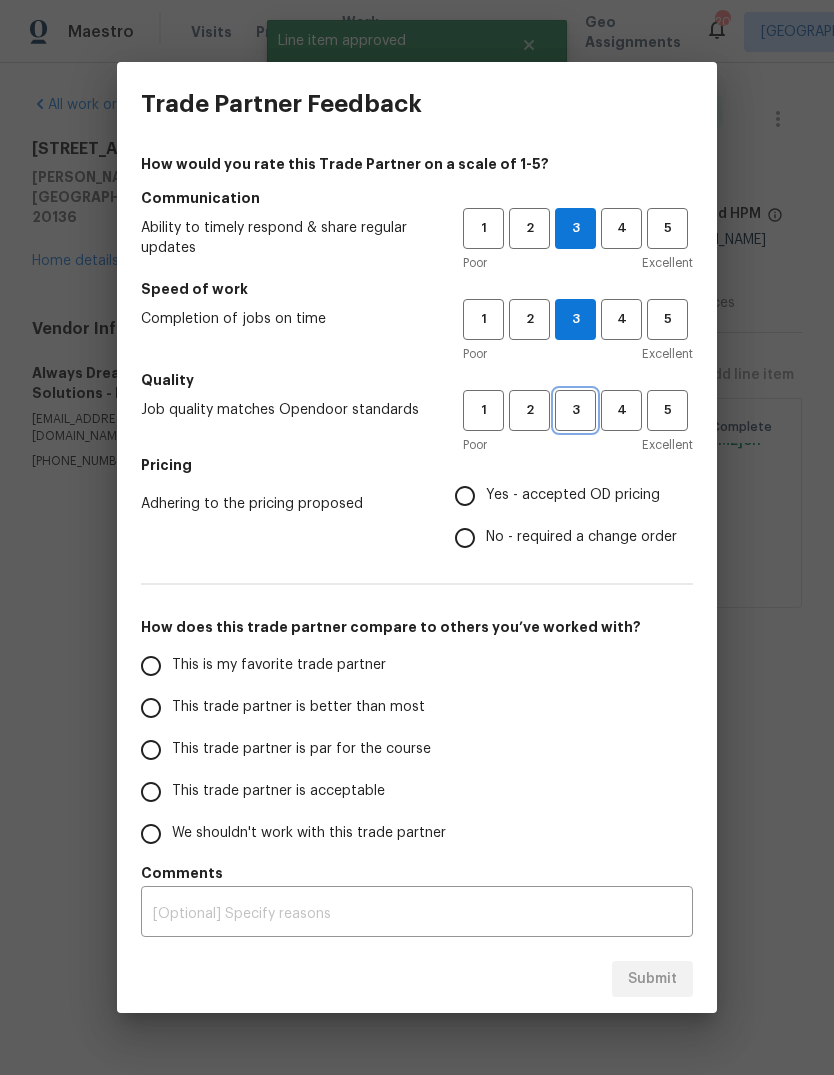 click on "3" at bounding box center [575, 410] 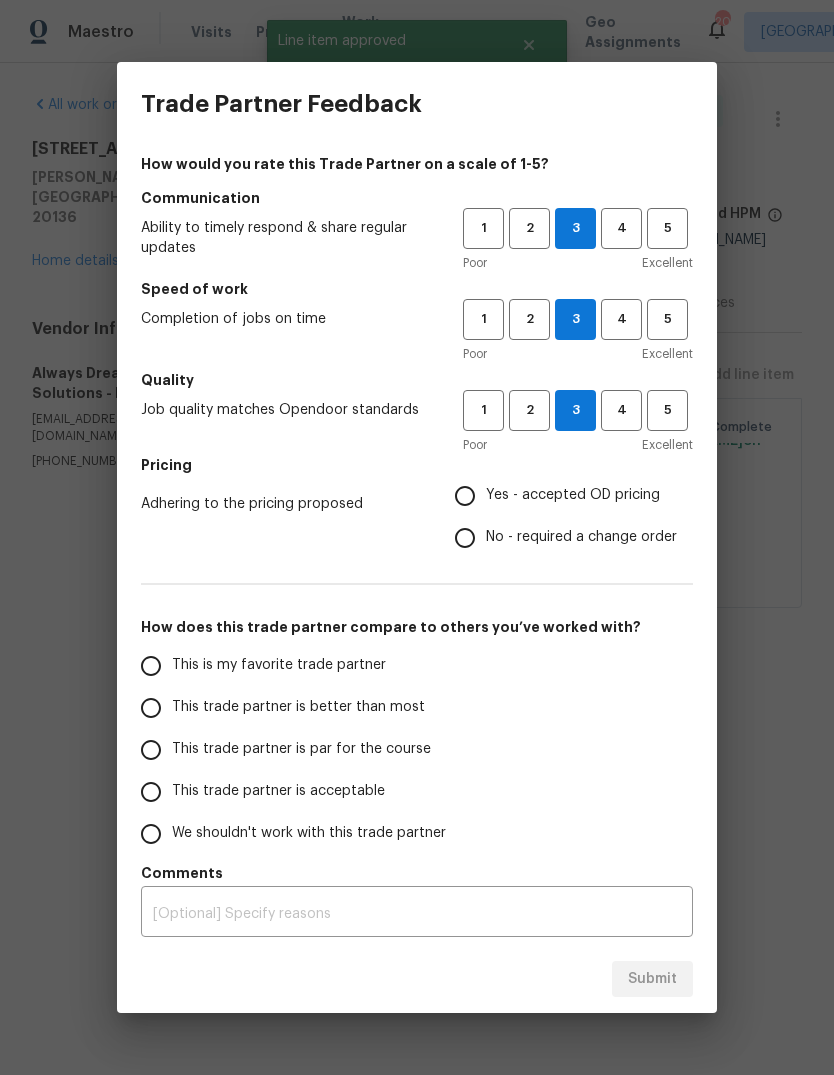 click on "Yes - accepted OD pricing" at bounding box center [465, 496] 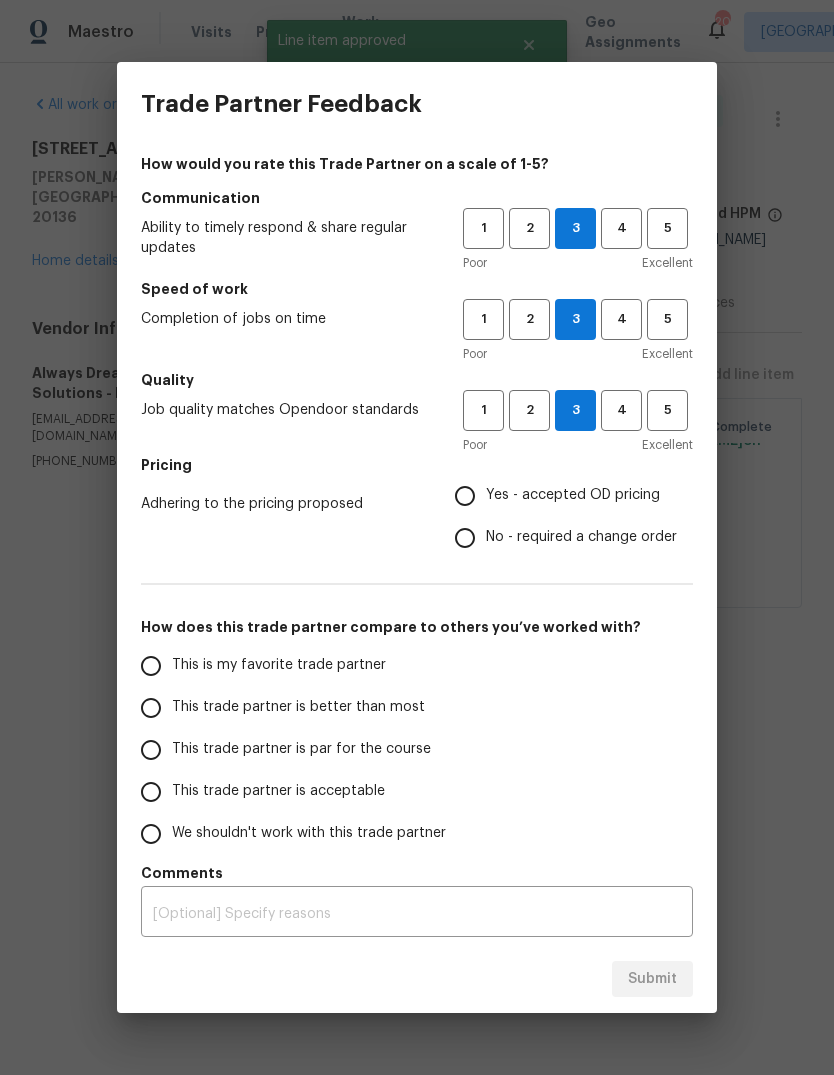 radio on "true" 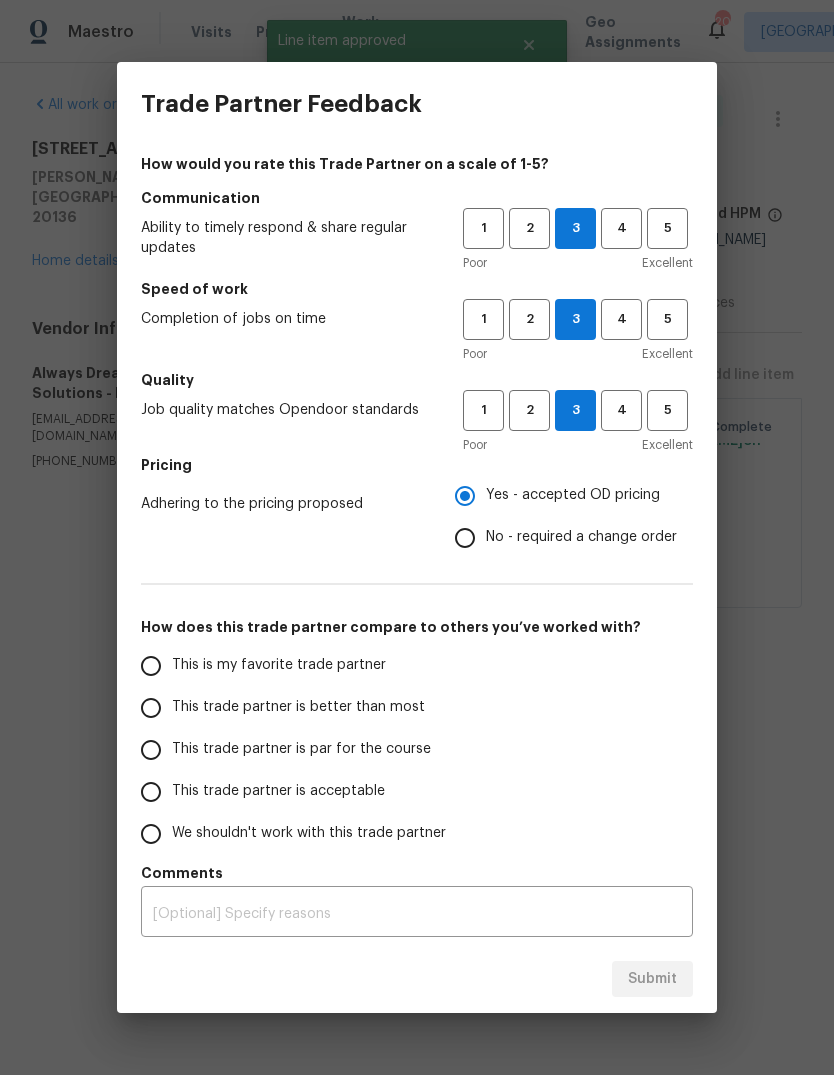 click on "This trade partner is par for the course" at bounding box center [151, 750] 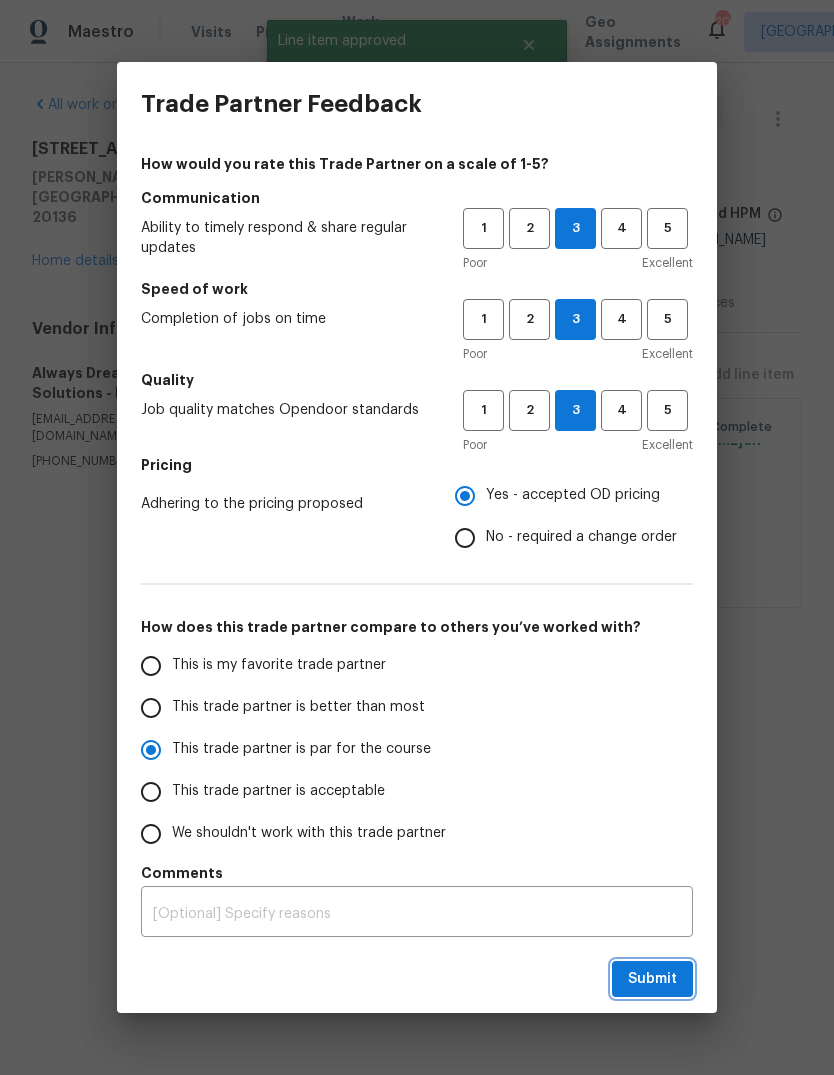 click on "Submit" at bounding box center [652, 979] 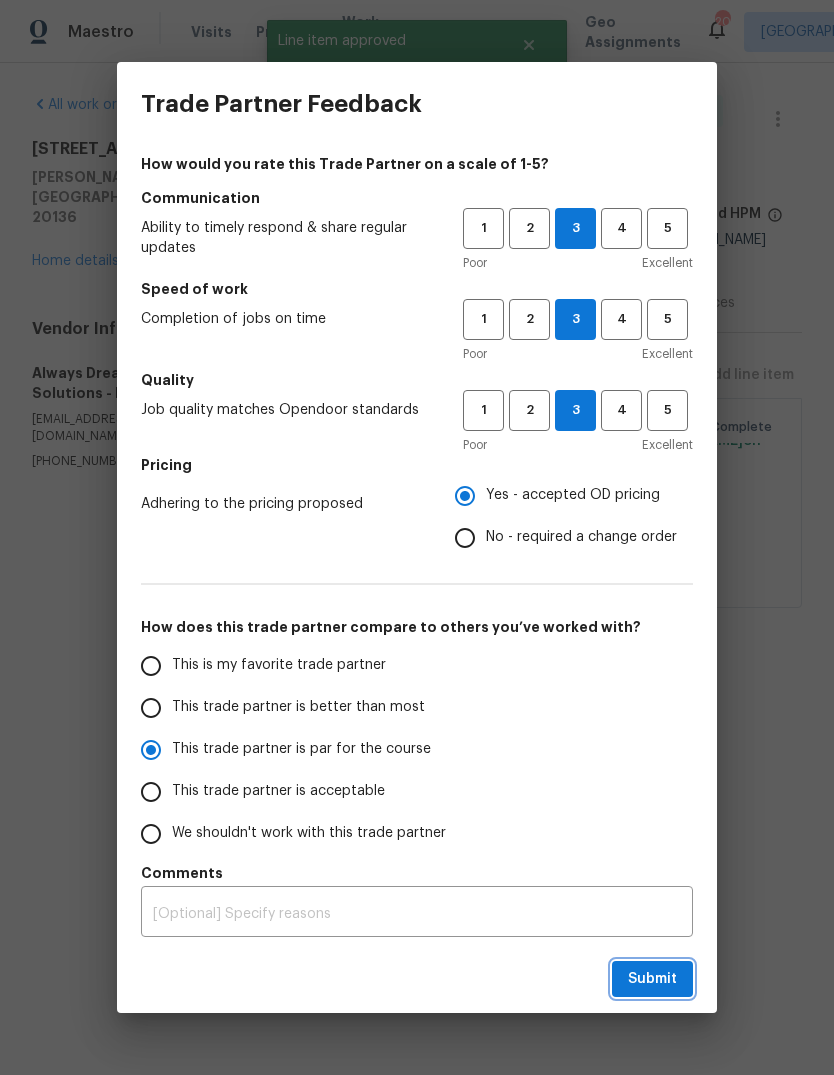 radio on "true" 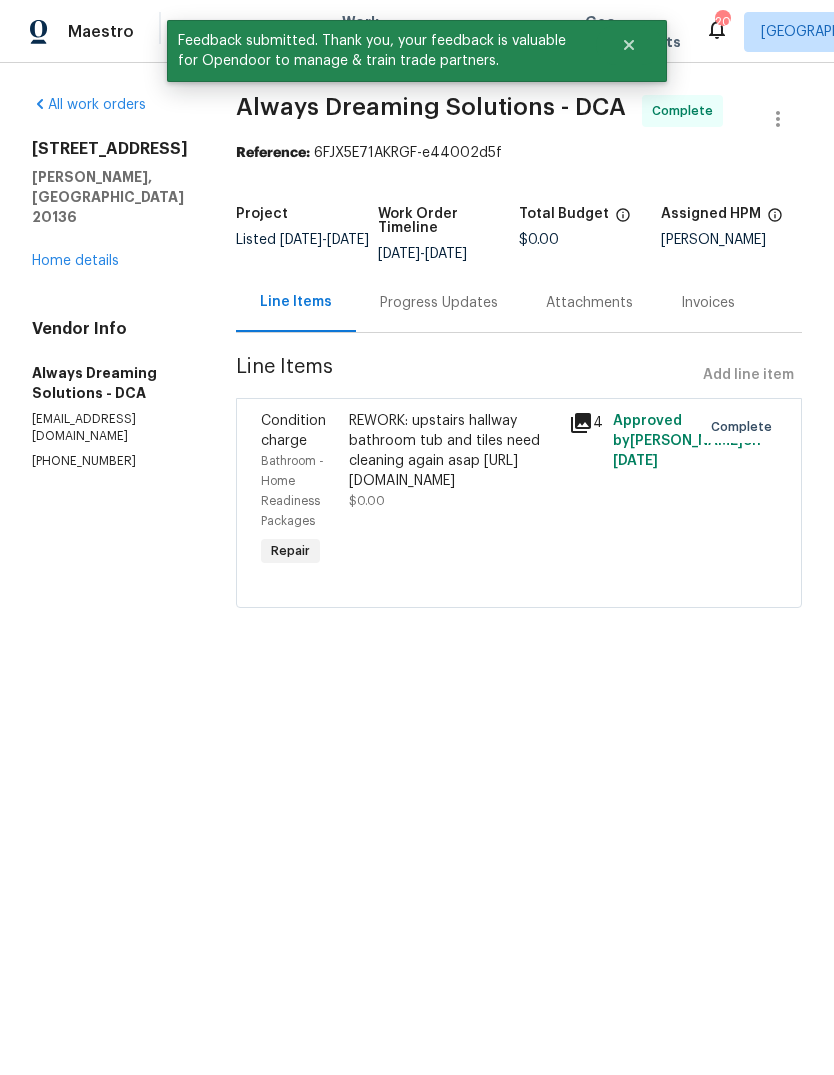 click on "Home details" at bounding box center [75, 261] 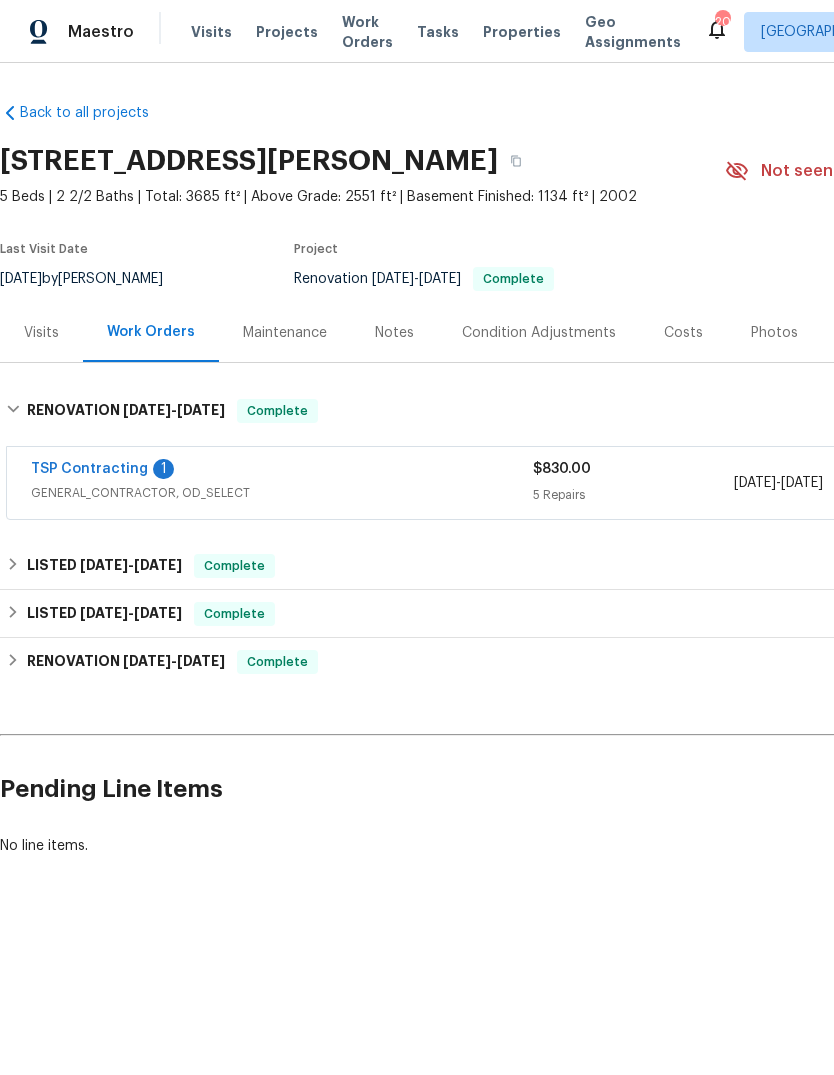scroll, scrollTop: 0, scrollLeft: 0, axis: both 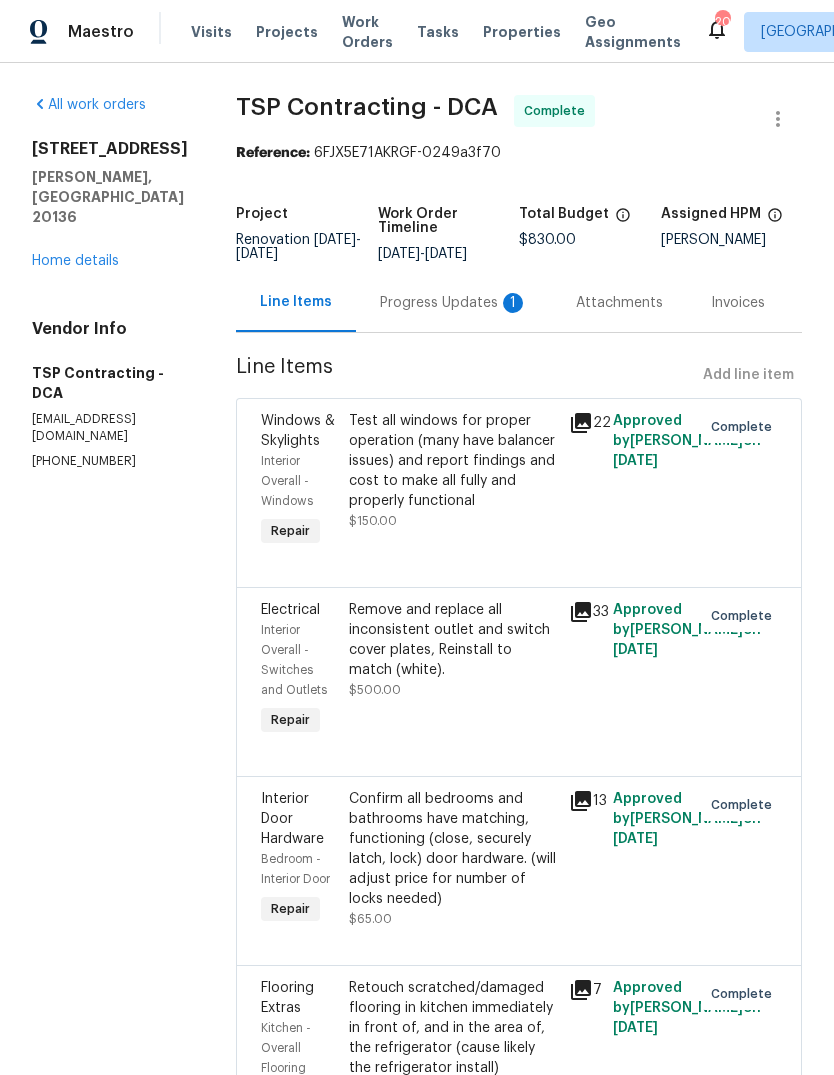click on "Progress Updates 1" at bounding box center [454, 303] 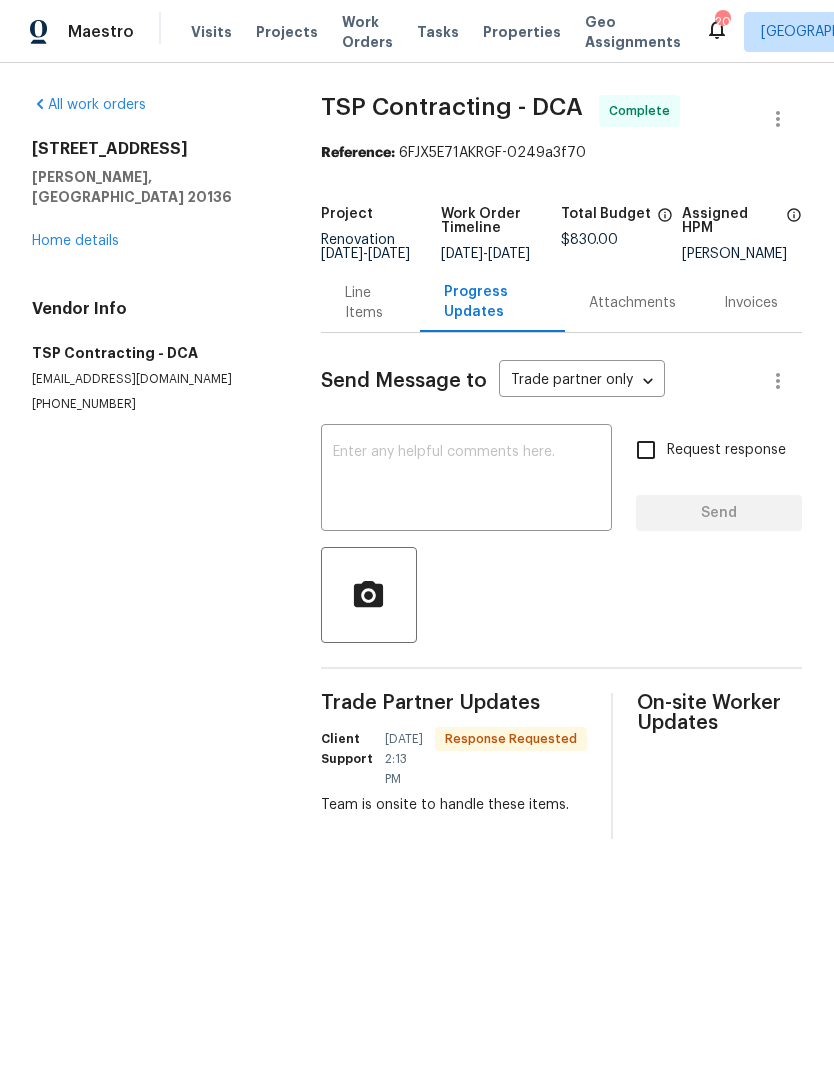 click at bounding box center (466, 480) 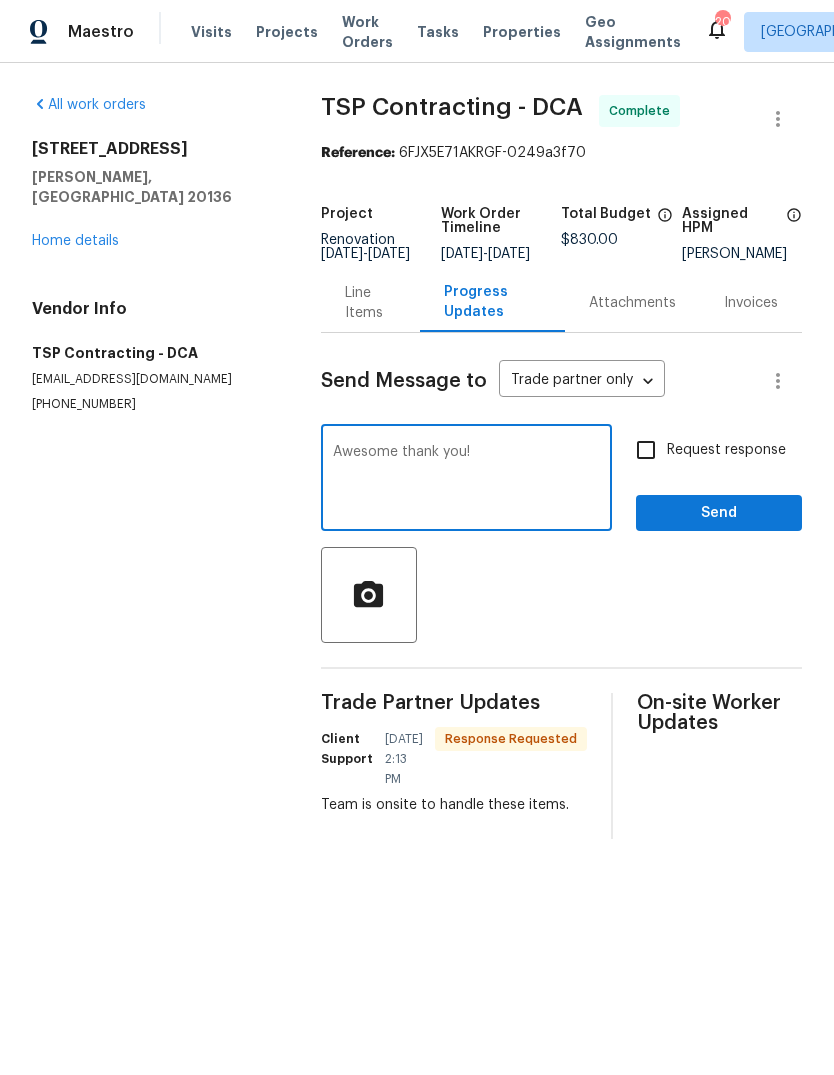 type on "Awesome thank you!" 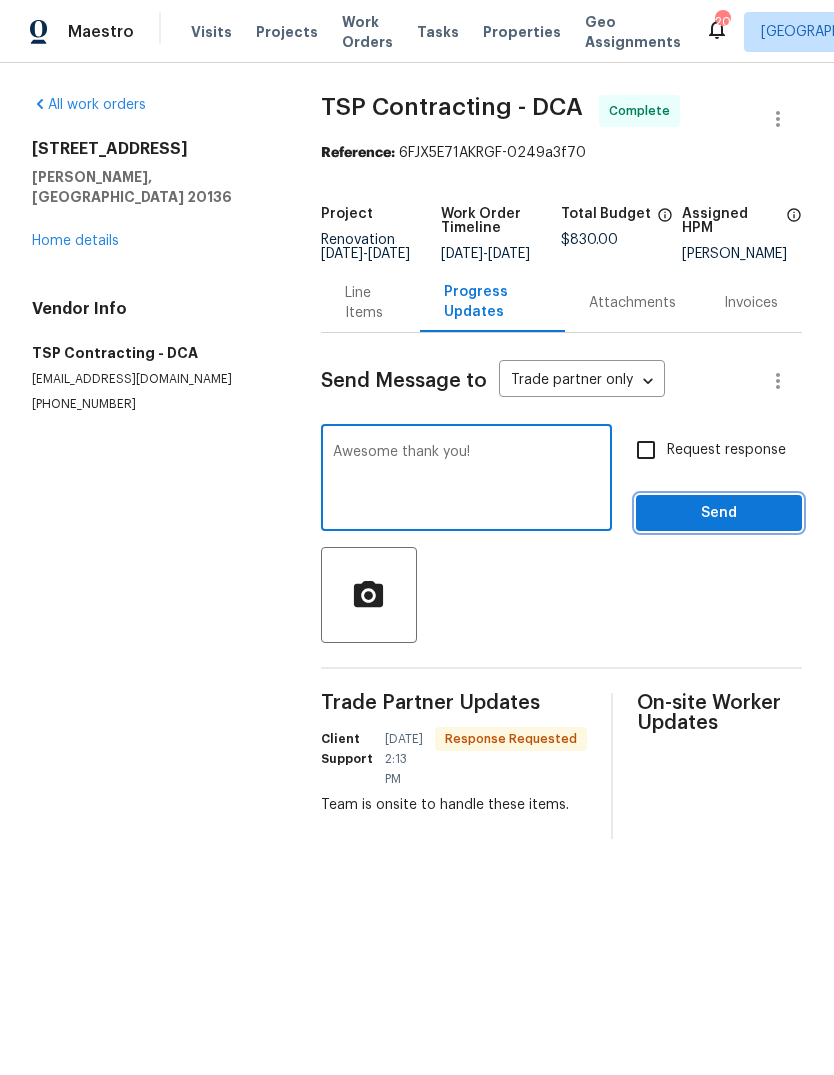click on "Send" at bounding box center [719, 513] 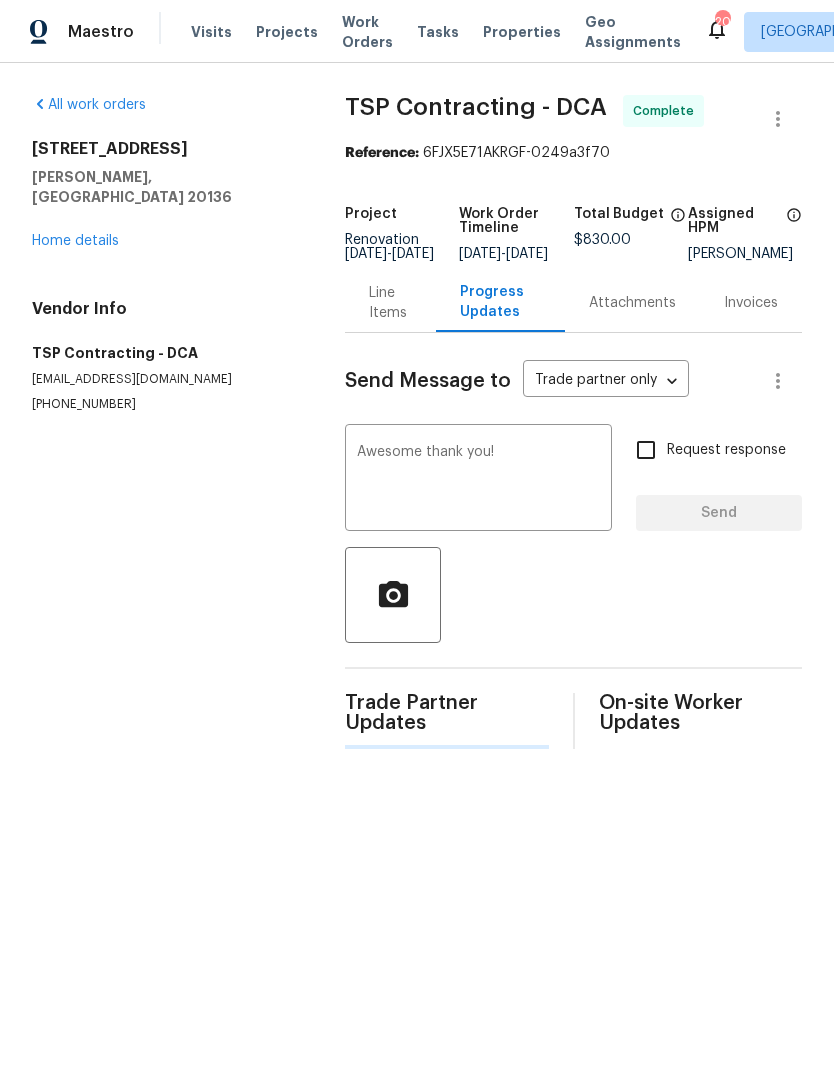 type 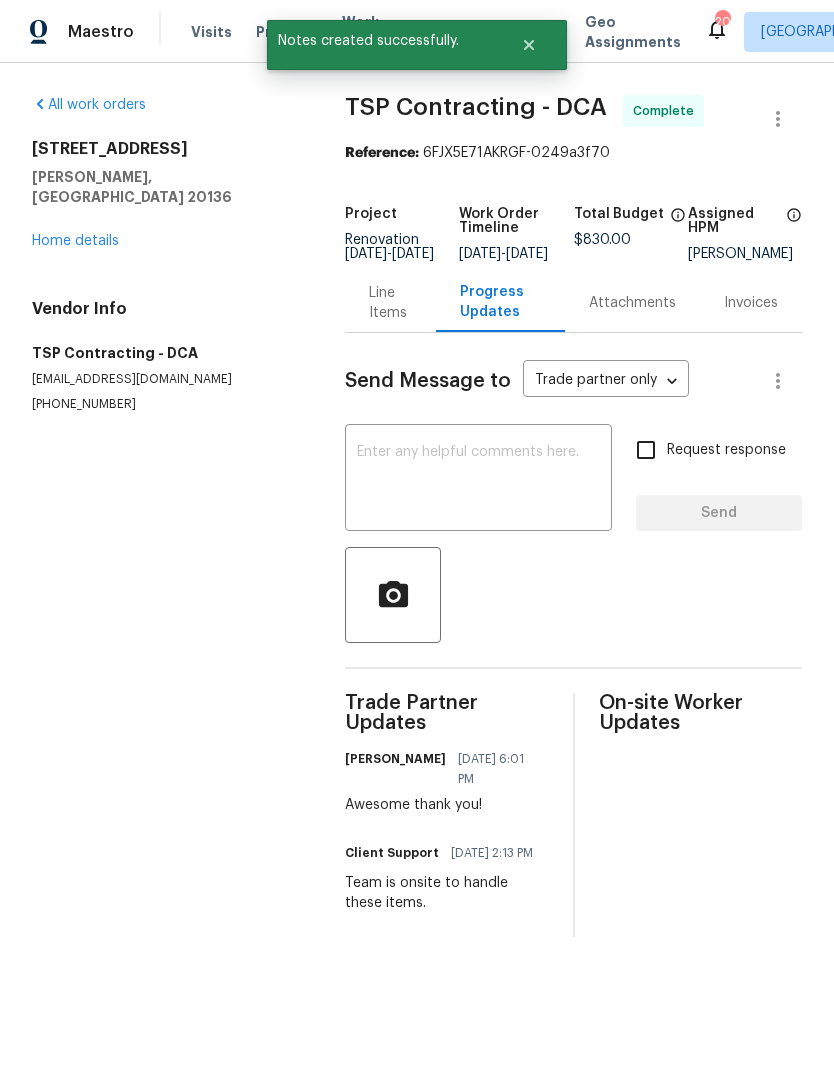 click on "Home details" at bounding box center (75, 241) 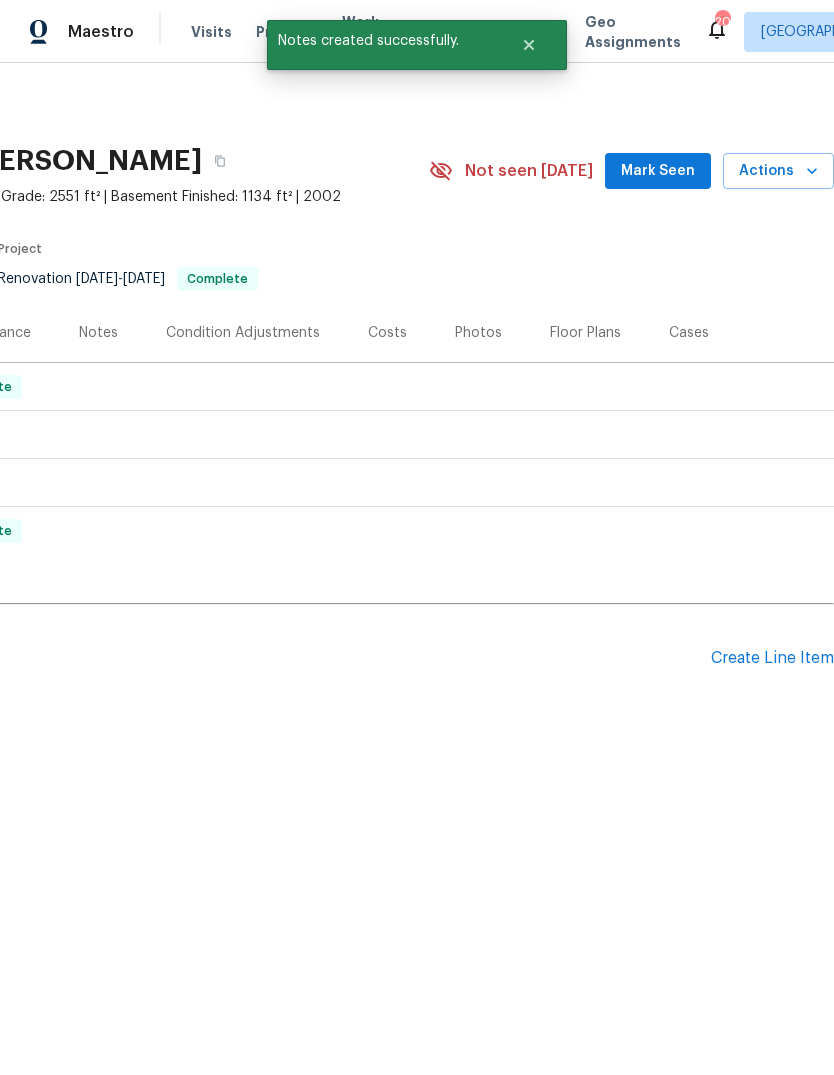scroll, scrollTop: 0, scrollLeft: 296, axis: horizontal 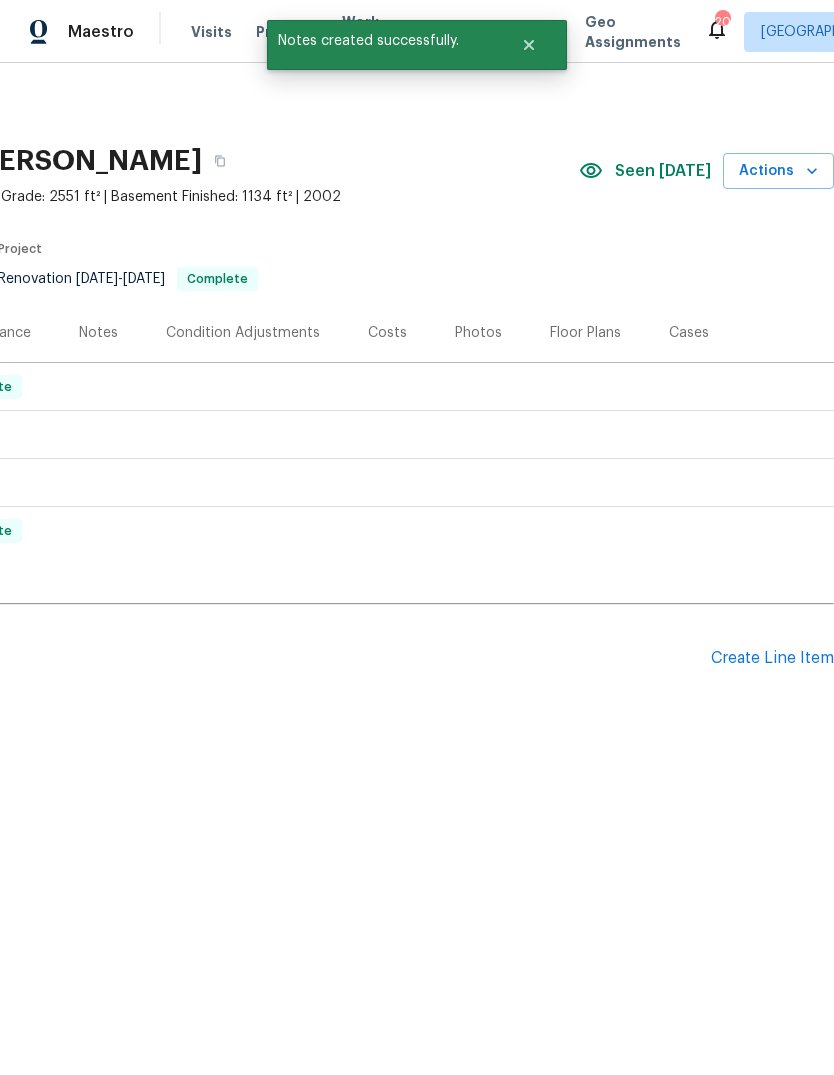 click on "Seen [DATE]" at bounding box center [651, 171] 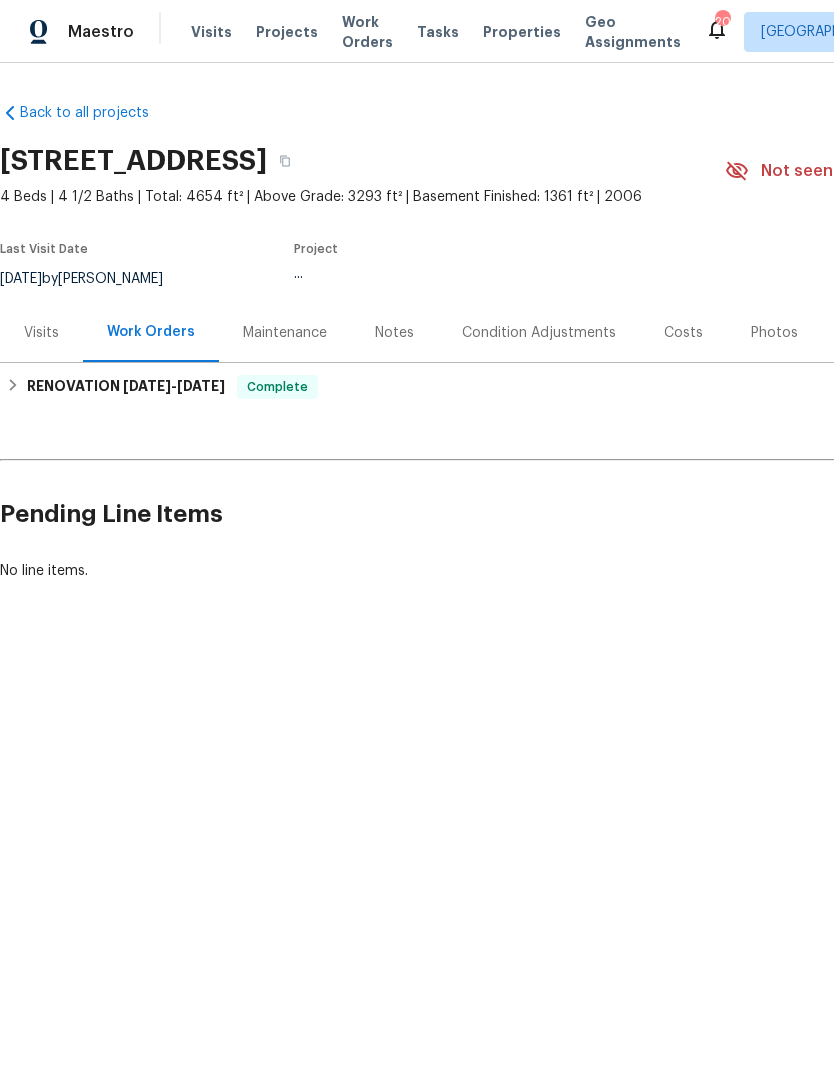 scroll, scrollTop: 0, scrollLeft: 0, axis: both 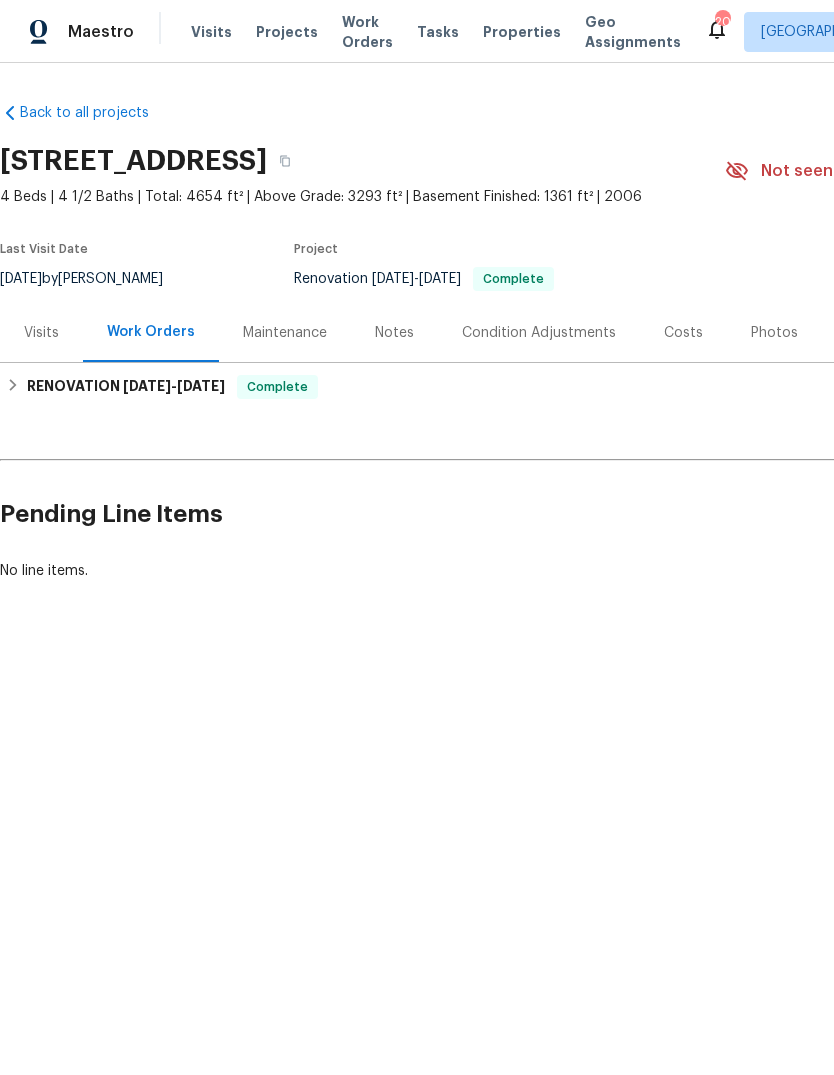 click on "Notes" at bounding box center [394, 332] 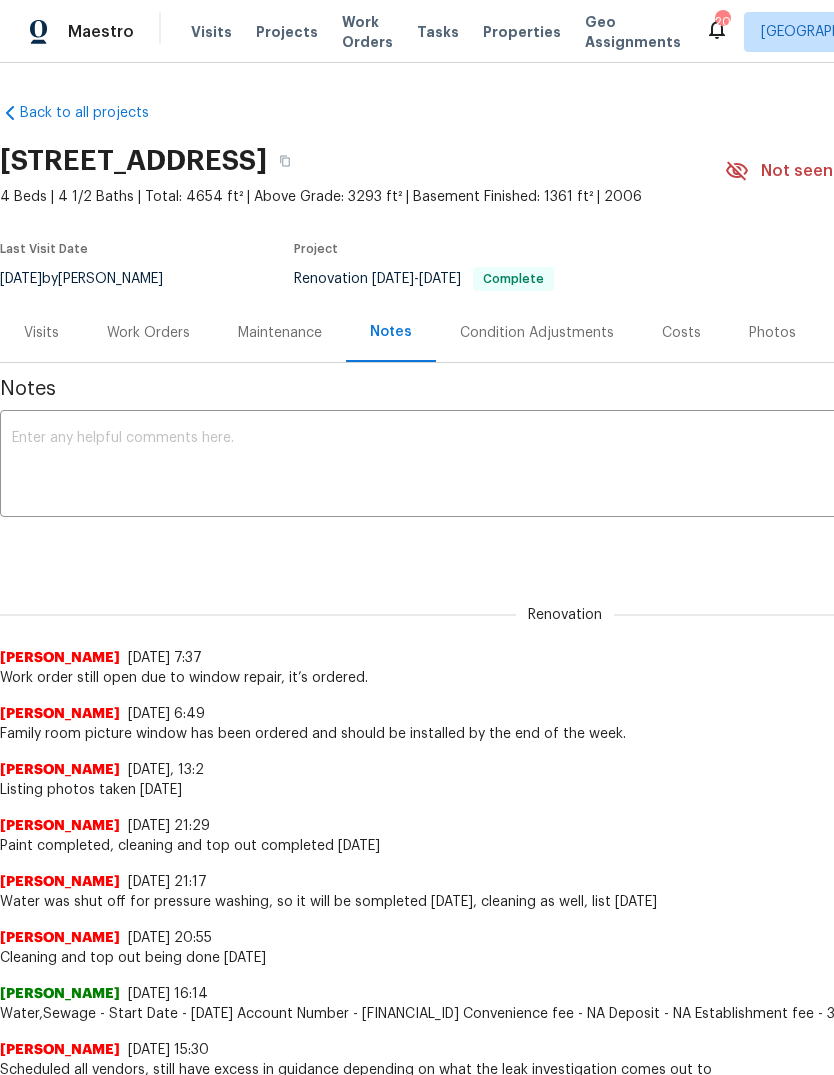 click at bounding box center (565, 466) 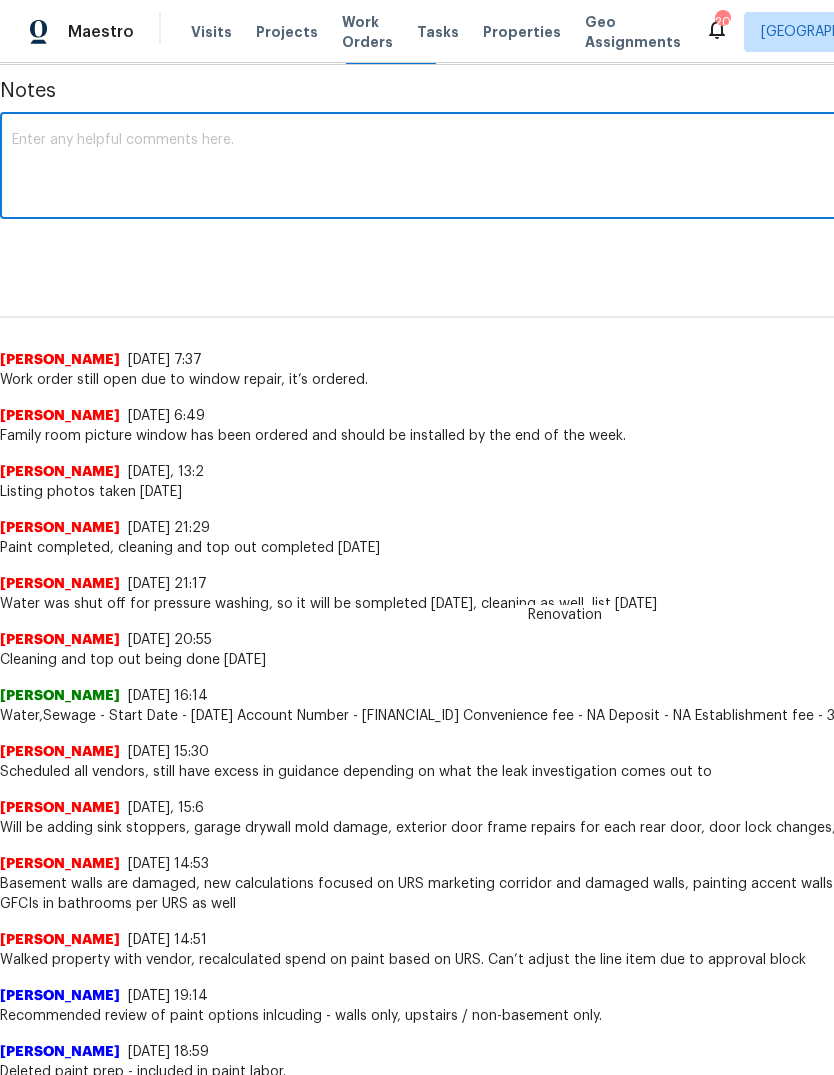 scroll, scrollTop: 299, scrollLeft: 0, axis: vertical 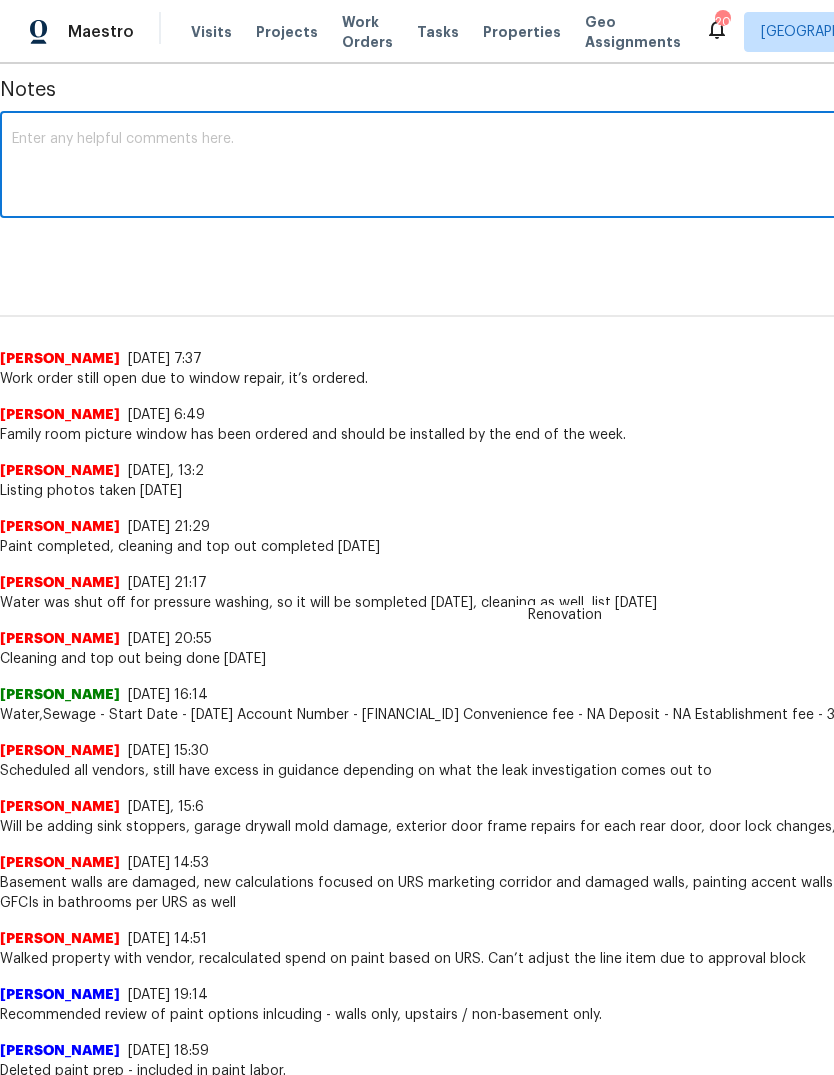 click at bounding box center (565, 167) 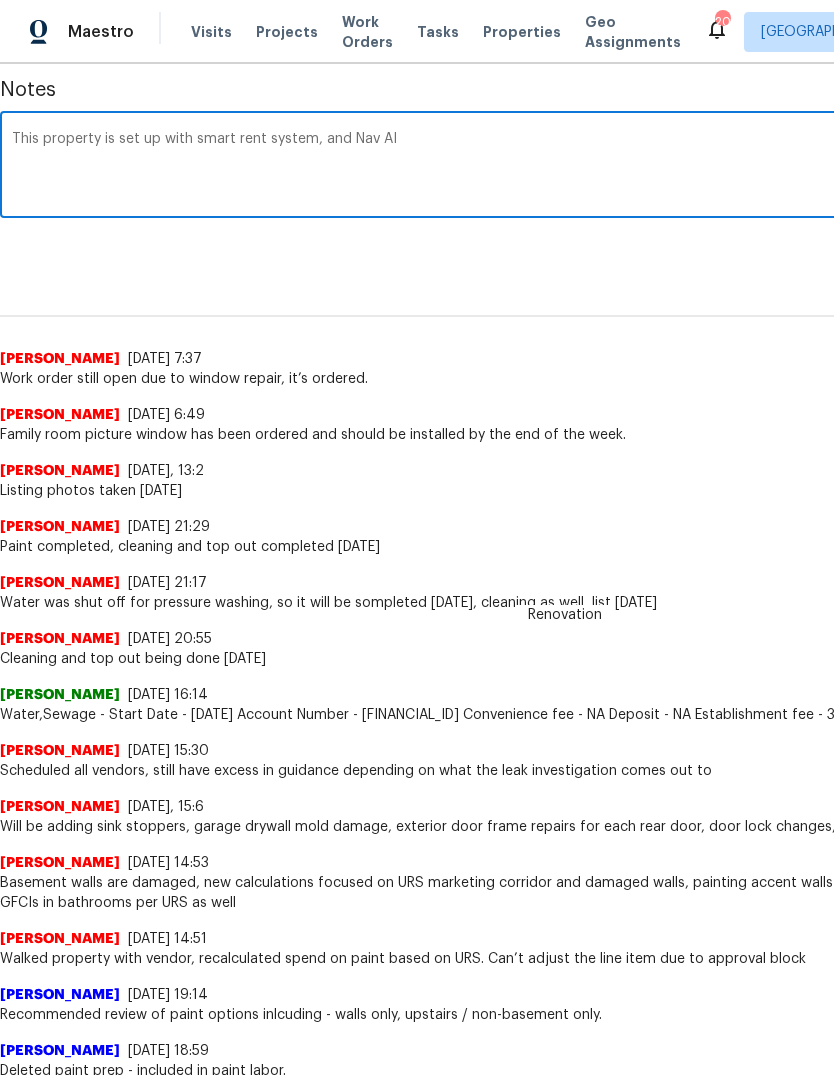 click on "This property is set up with smart rent system, and Nav AI" at bounding box center (565, 167) 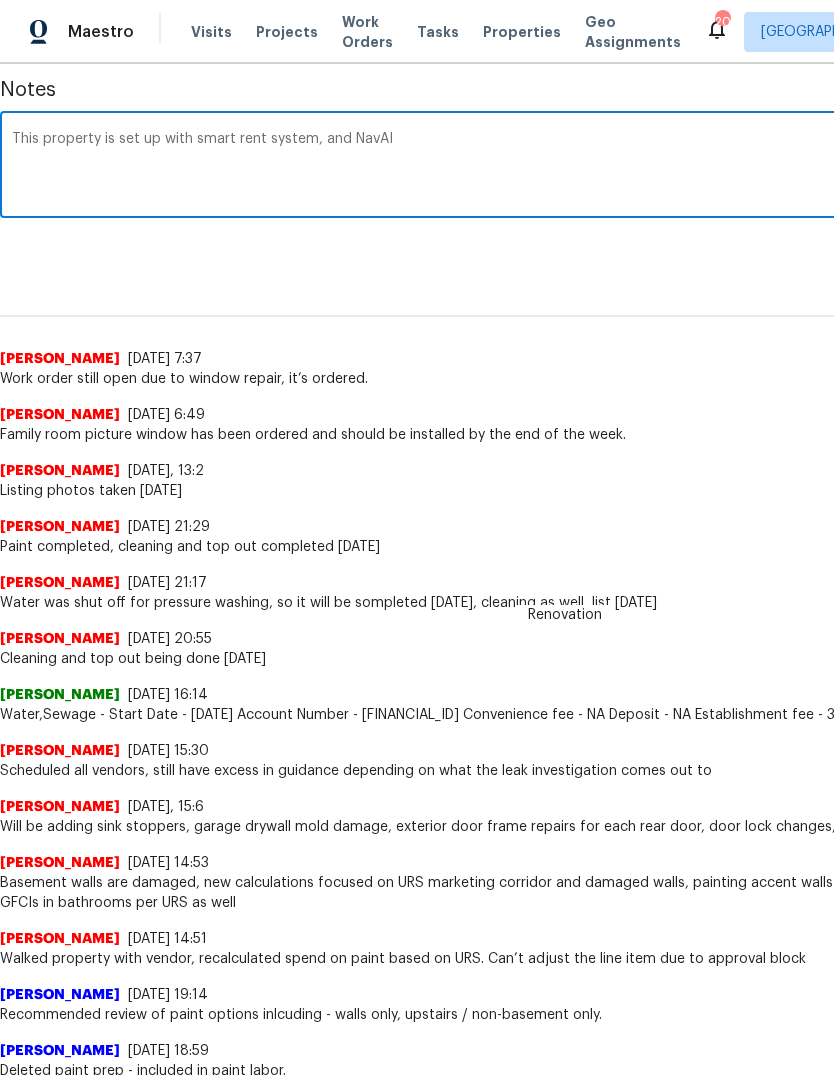 click on "This property is set up with smart rent system, and NavAI" at bounding box center (565, 167) 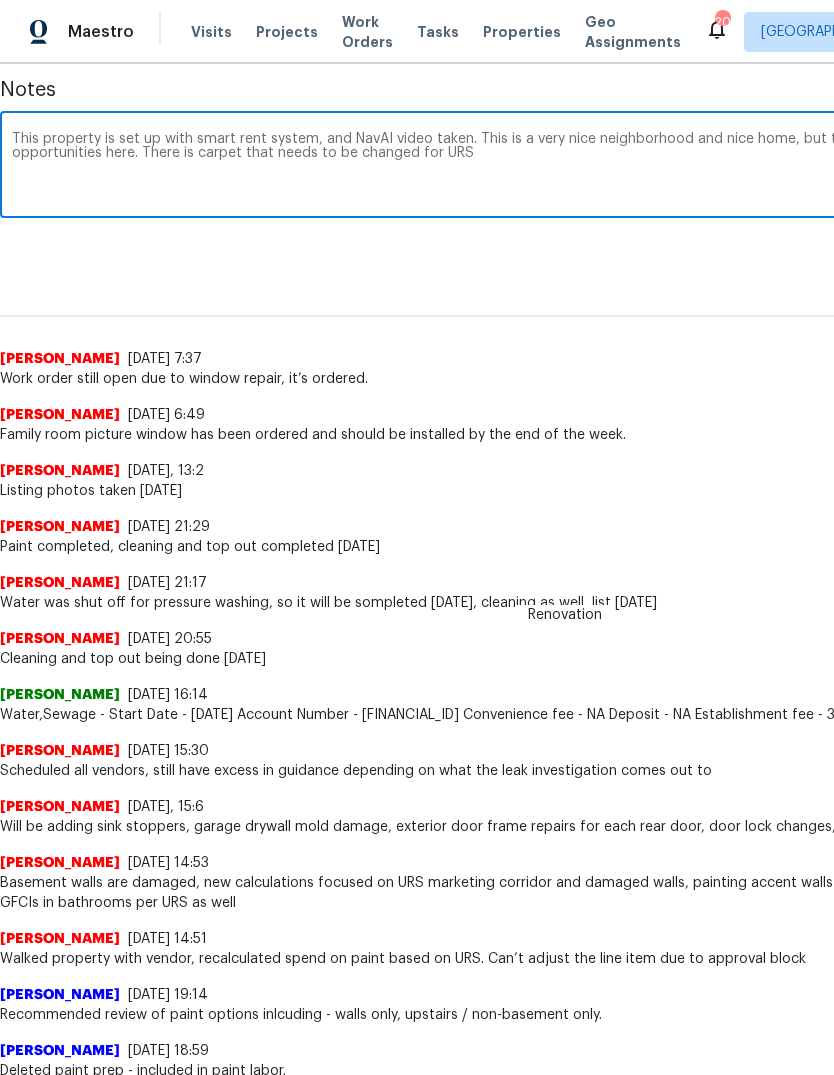 scroll, scrollTop: 299, scrollLeft: 0, axis: vertical 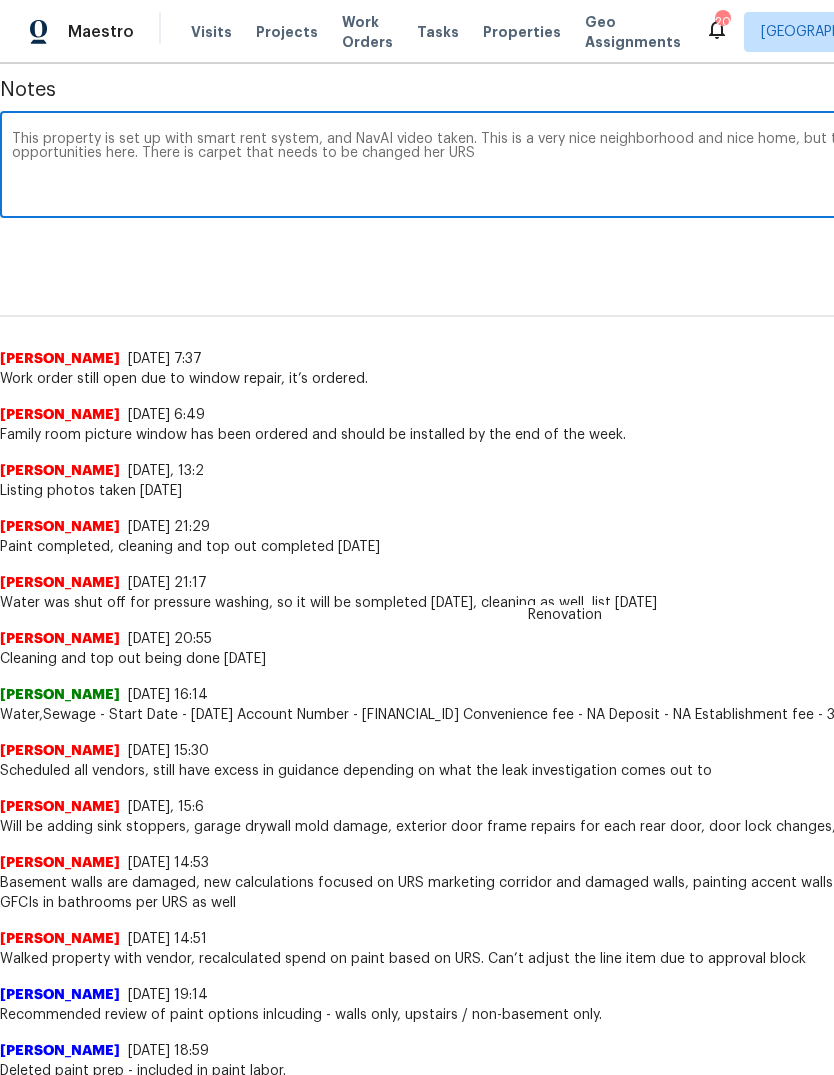 click on "This property is set up with smart rent system, and NavAI video taken. This is a very nice neighborhood and nice home, but there were a number of missed opportunities here. There is carpet that needs to be changed her URS" at bounding box center [565, 167] 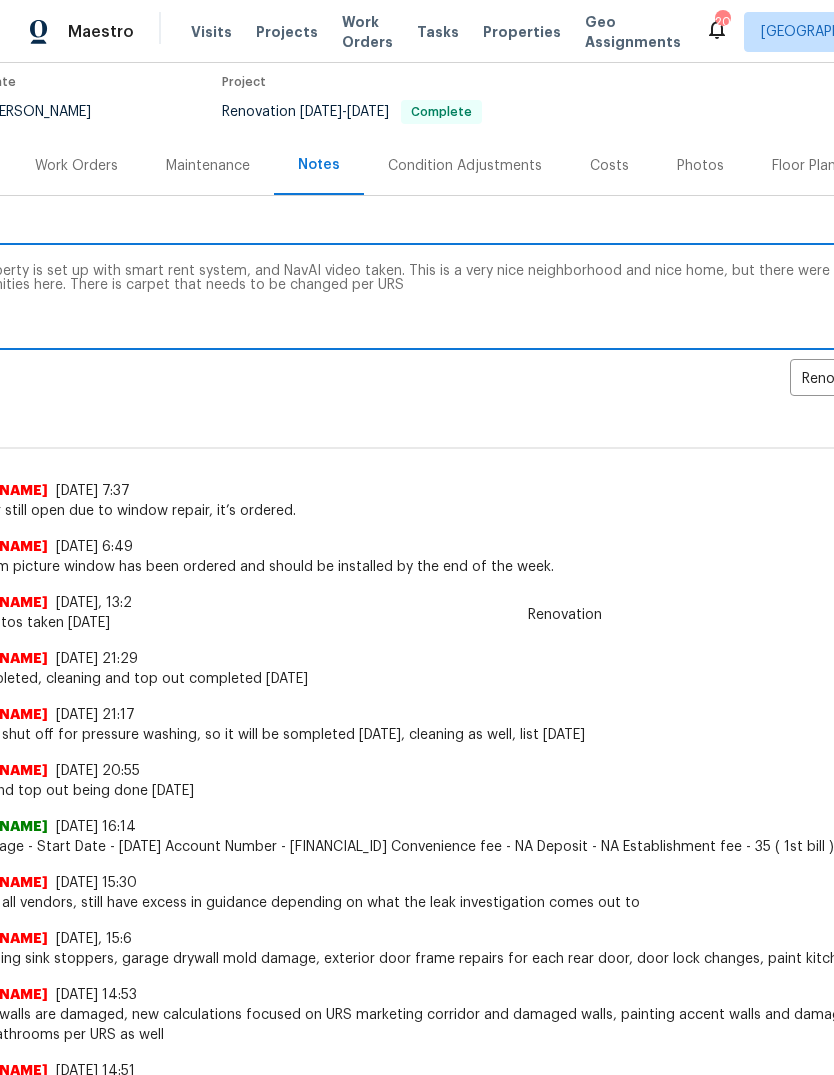 scroll, scrollTop: 159, scrollLeft: 76, axis: both 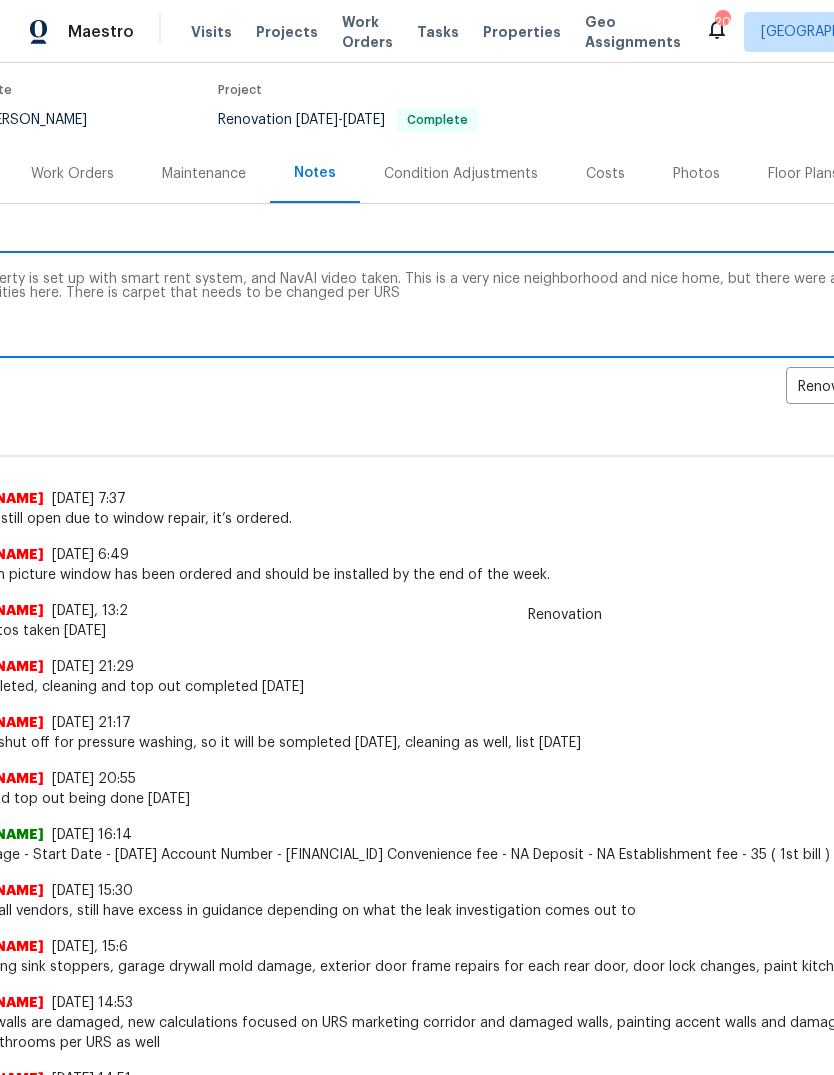 click on "This property is set up with smart rent system, and NavAI video taken. This is a very nice neighborhood and nice home, but there were a number of missed opportunities here. There is carpet that needs to be changed per URS" at bounding box center (489, 307) 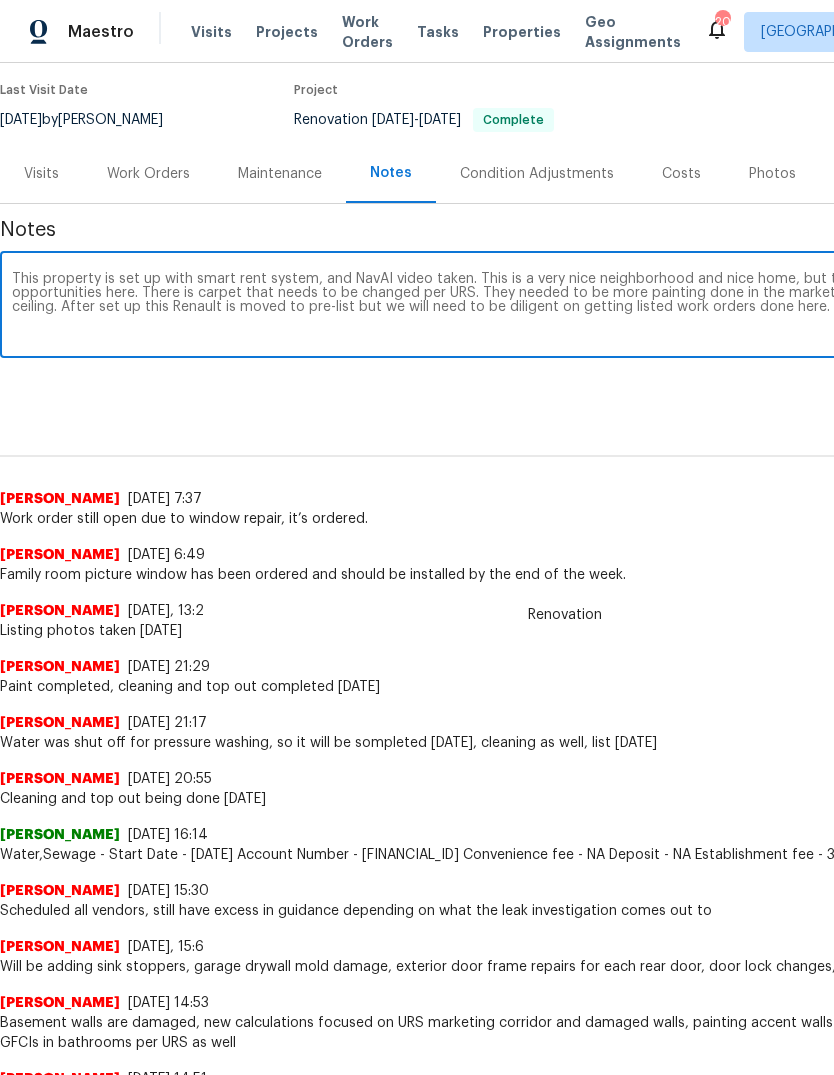 scroll, scrollTop: 159, scrollLeft: 296, axis: both 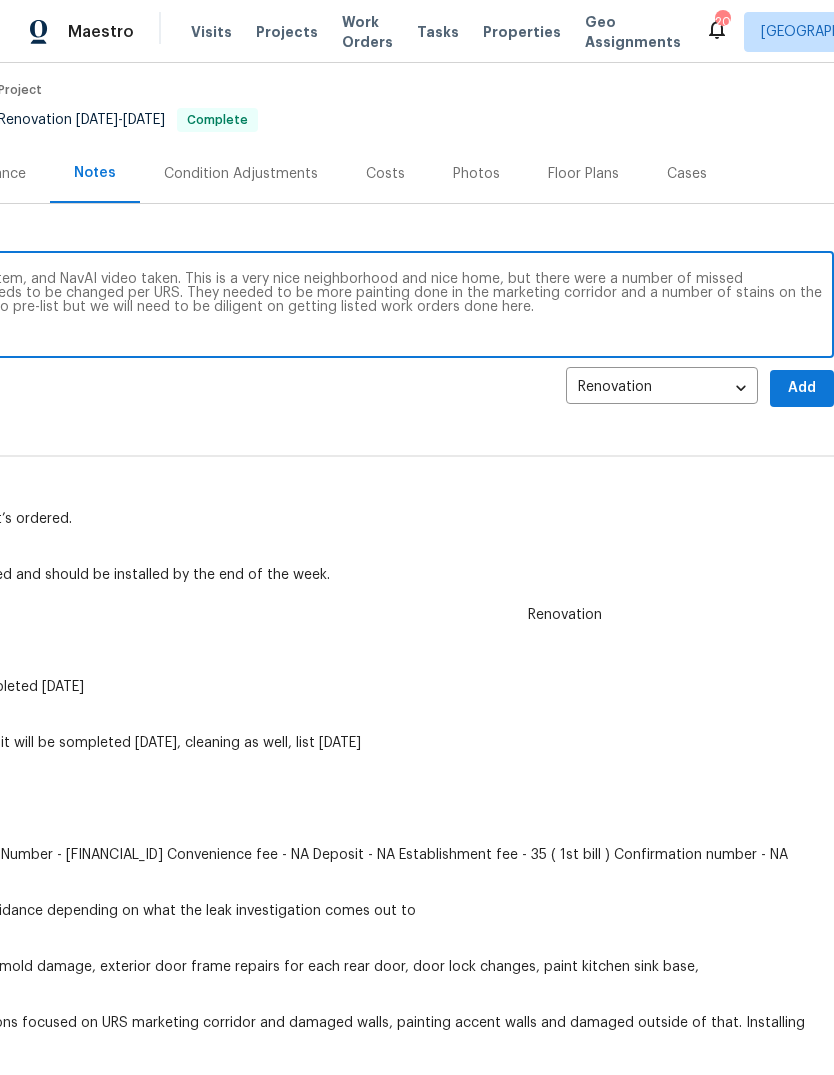 type on "This property is set up with smart rent system, and NavAI video taken. This is a very nice neighborhood and nice home, but there were a number of missed opportunities here. There is carpet that needs to be changed per URS. They needed to be more painting done in the marketing corridor and a number of stains on the ceiling. After set up this Renault is moved to pre-list but we will need to be diligent on getting listed work orders done here." 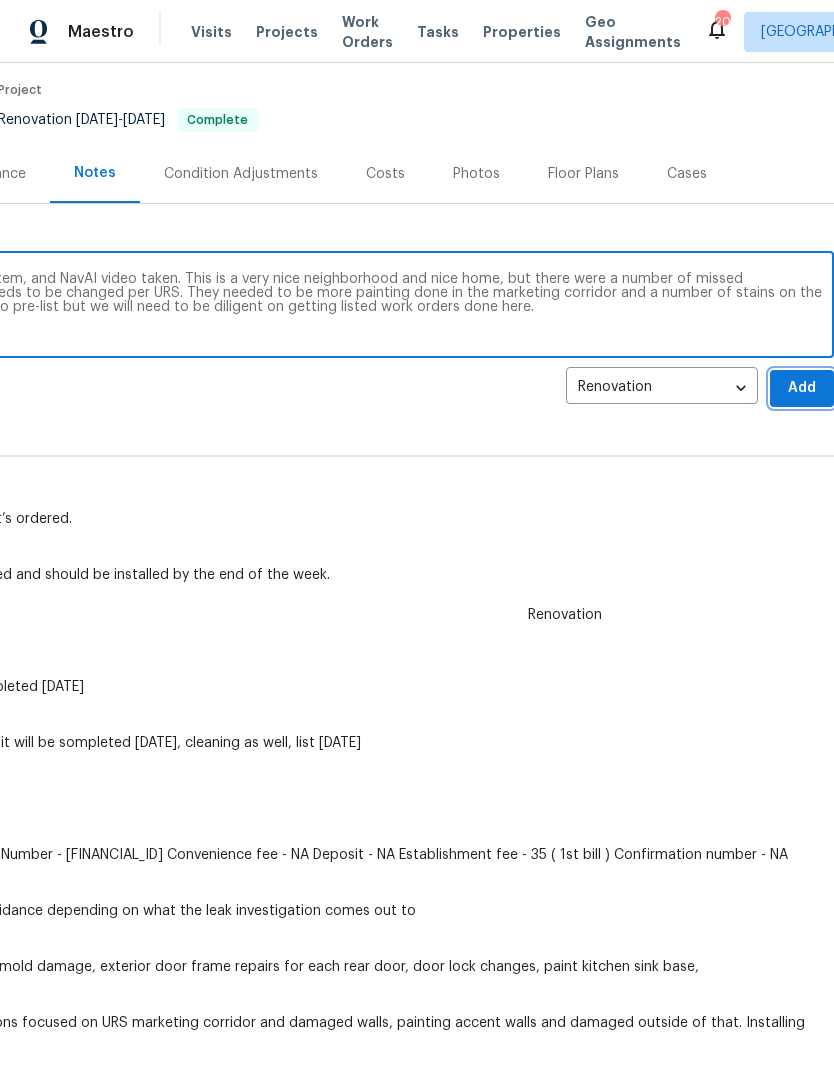 click on "Add" at bounding box center (802, 388) 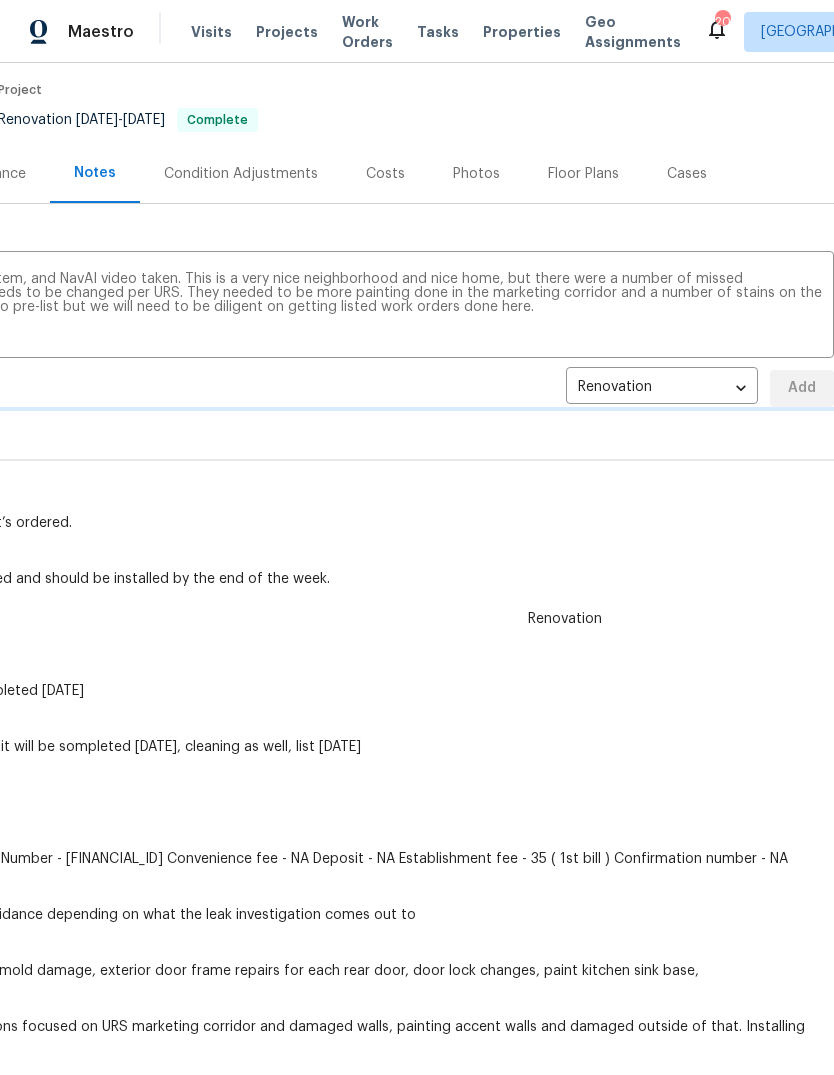 type 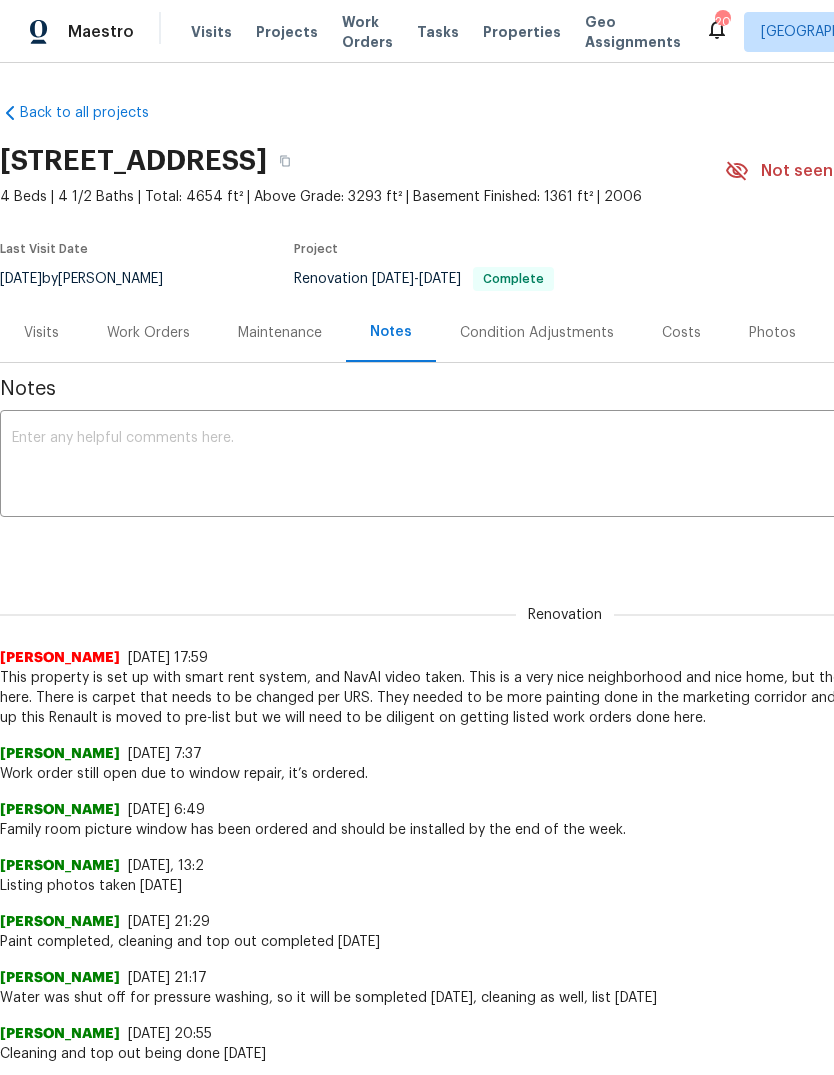 scroll, scrollTop: 0, scrollLeft: 0, axis: both 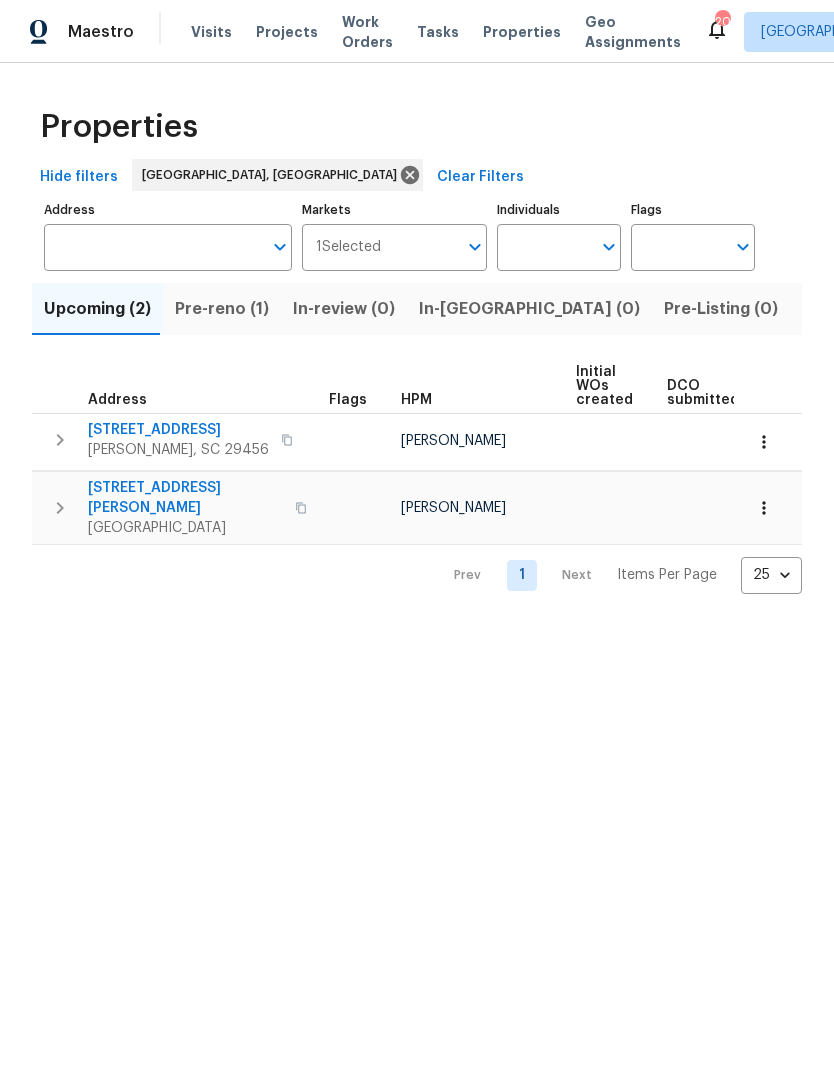 click on "Resale (15)" at bounding box center (955, 309) 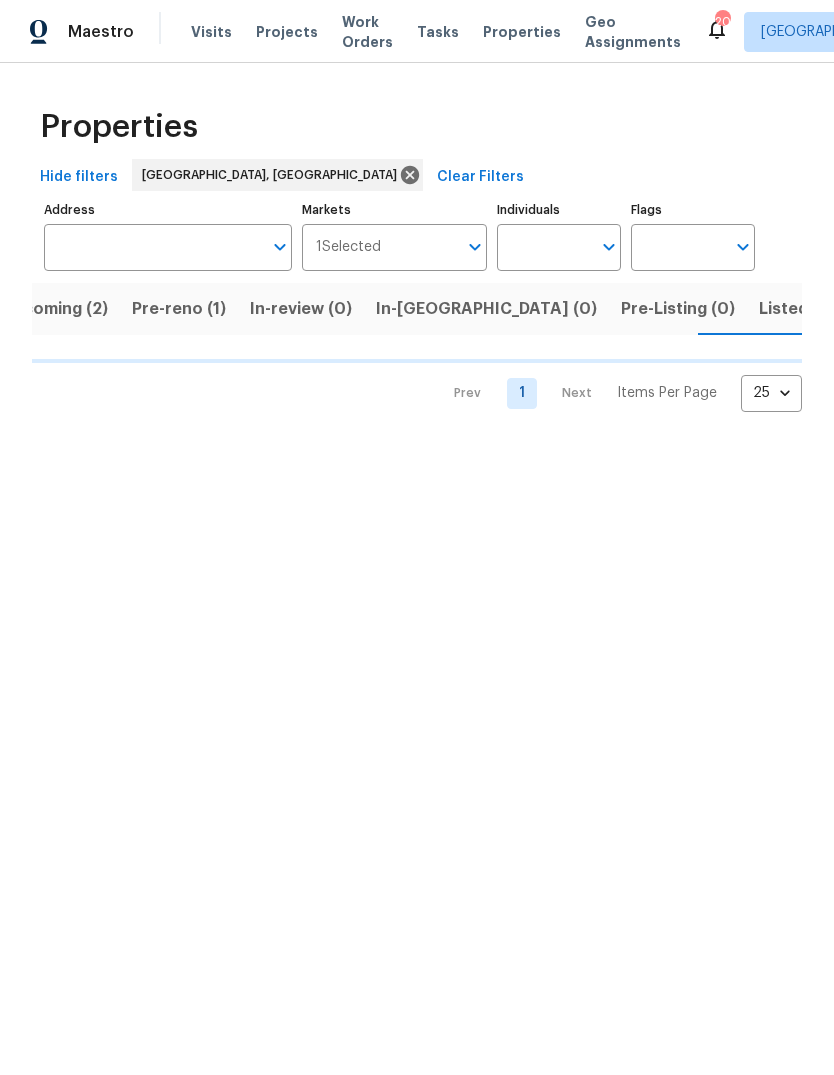 scroll, scrollTop: 0, scrollLeft: 44, axis: horizontal 